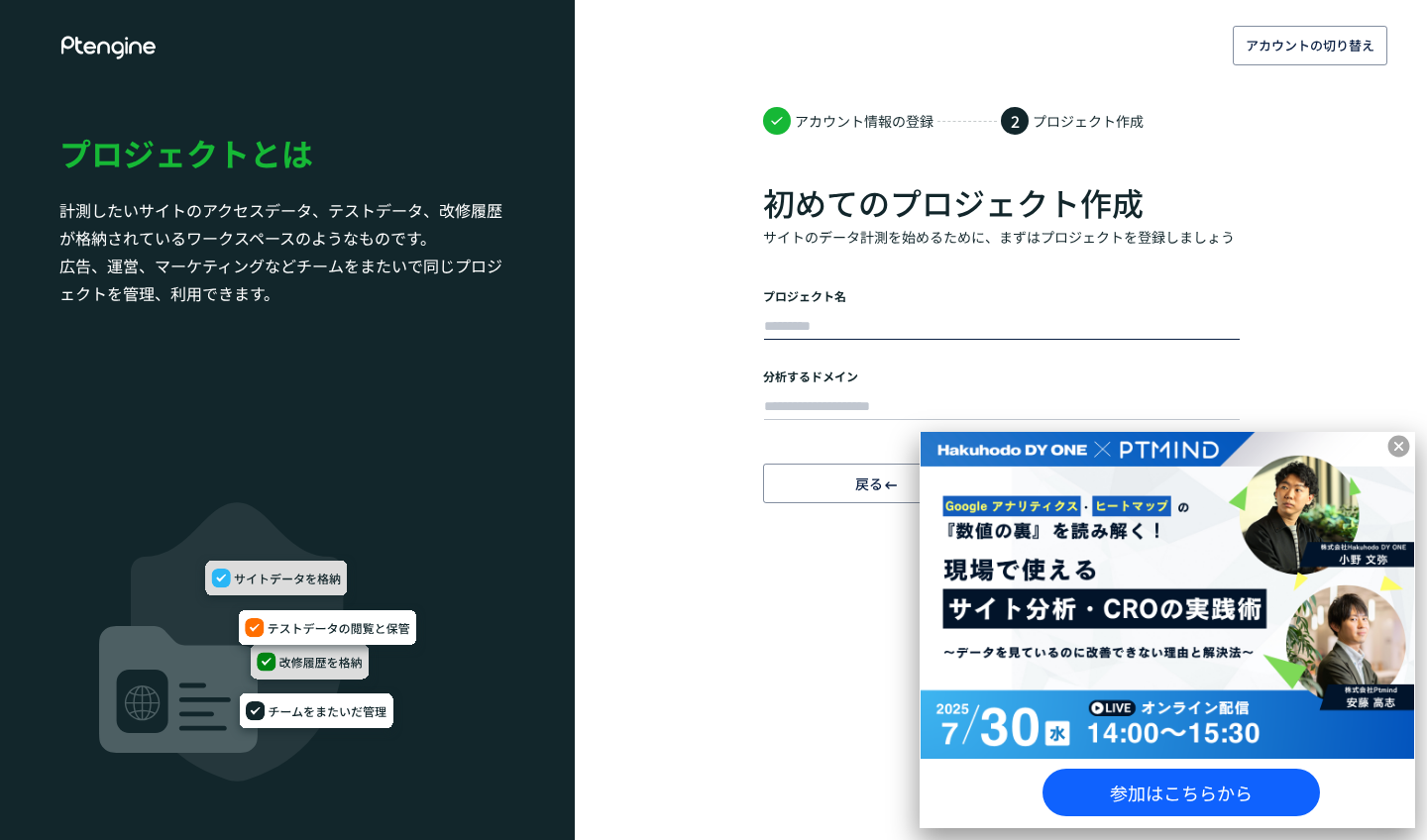 scroll, scrollTop: 0, scrollLeft: 0, axis: both 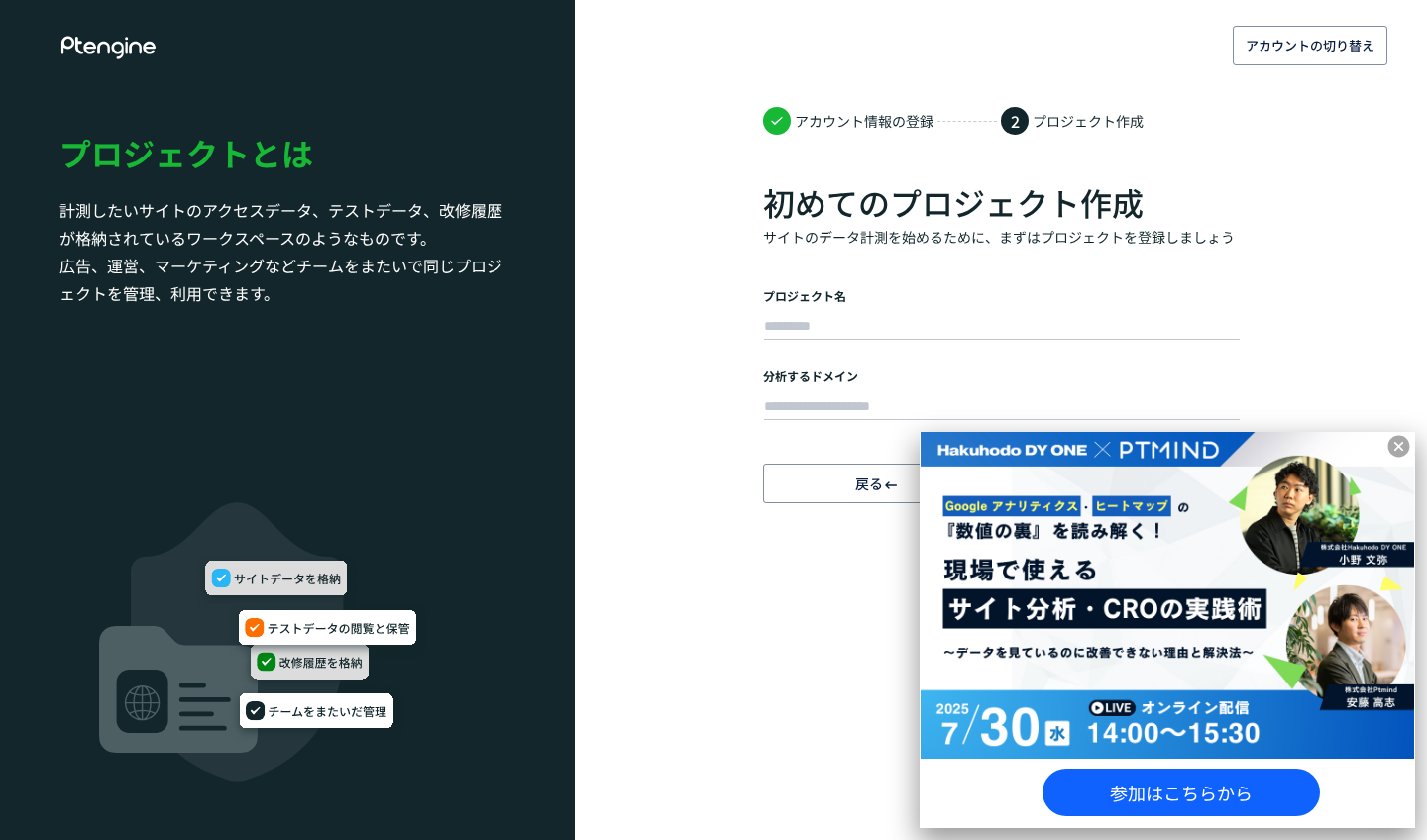 click 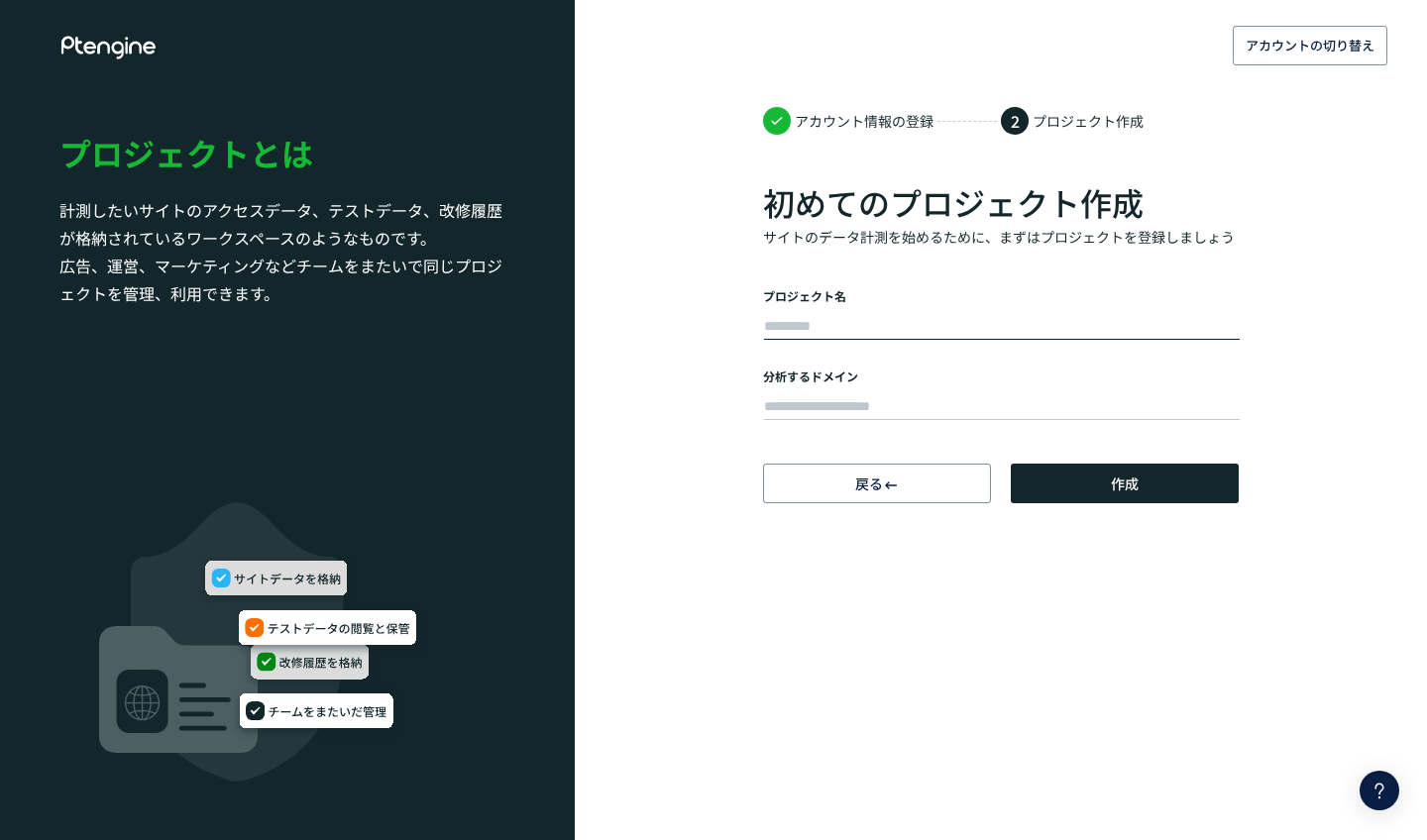 click at bounding box center [1002, 327] 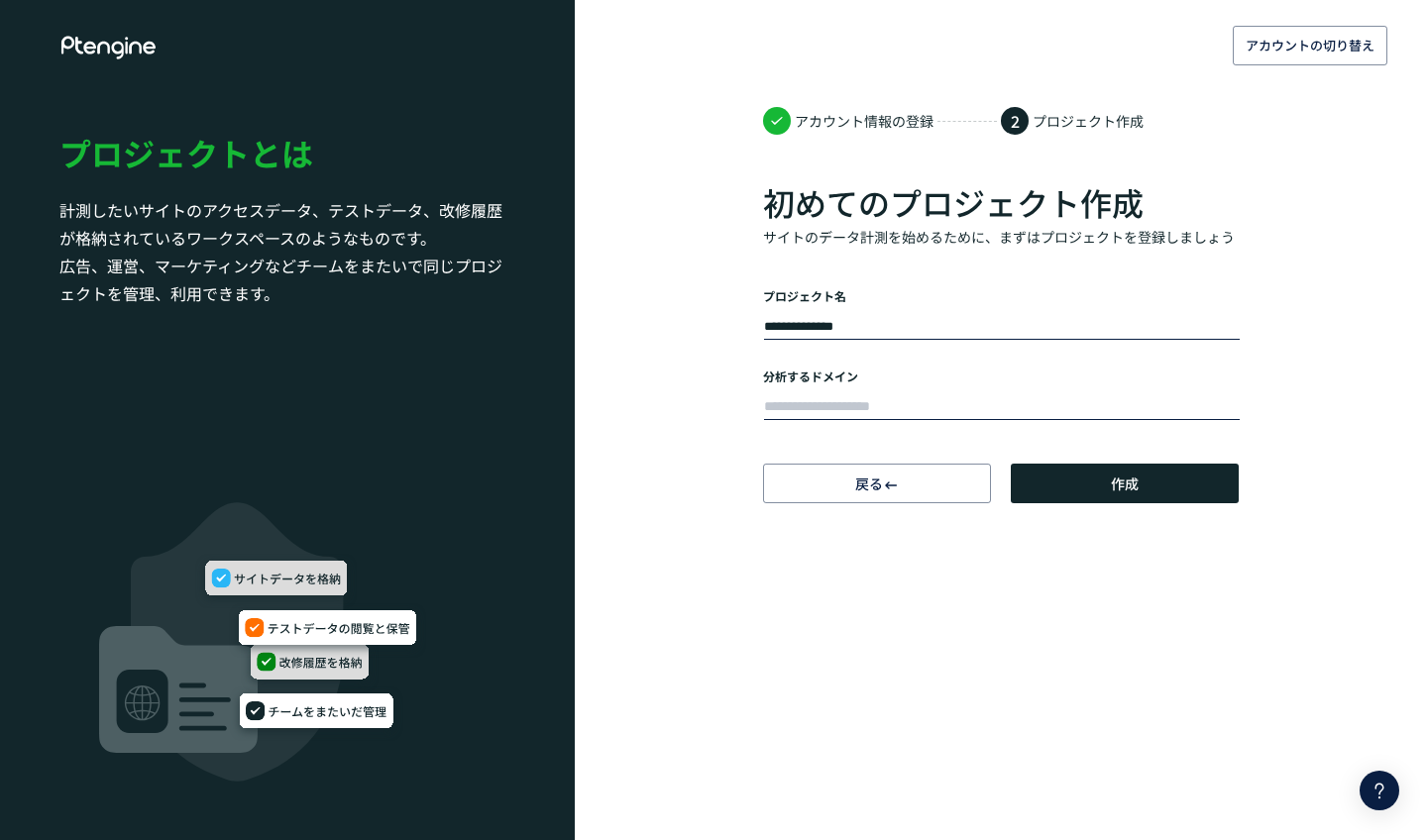 type on "**********" 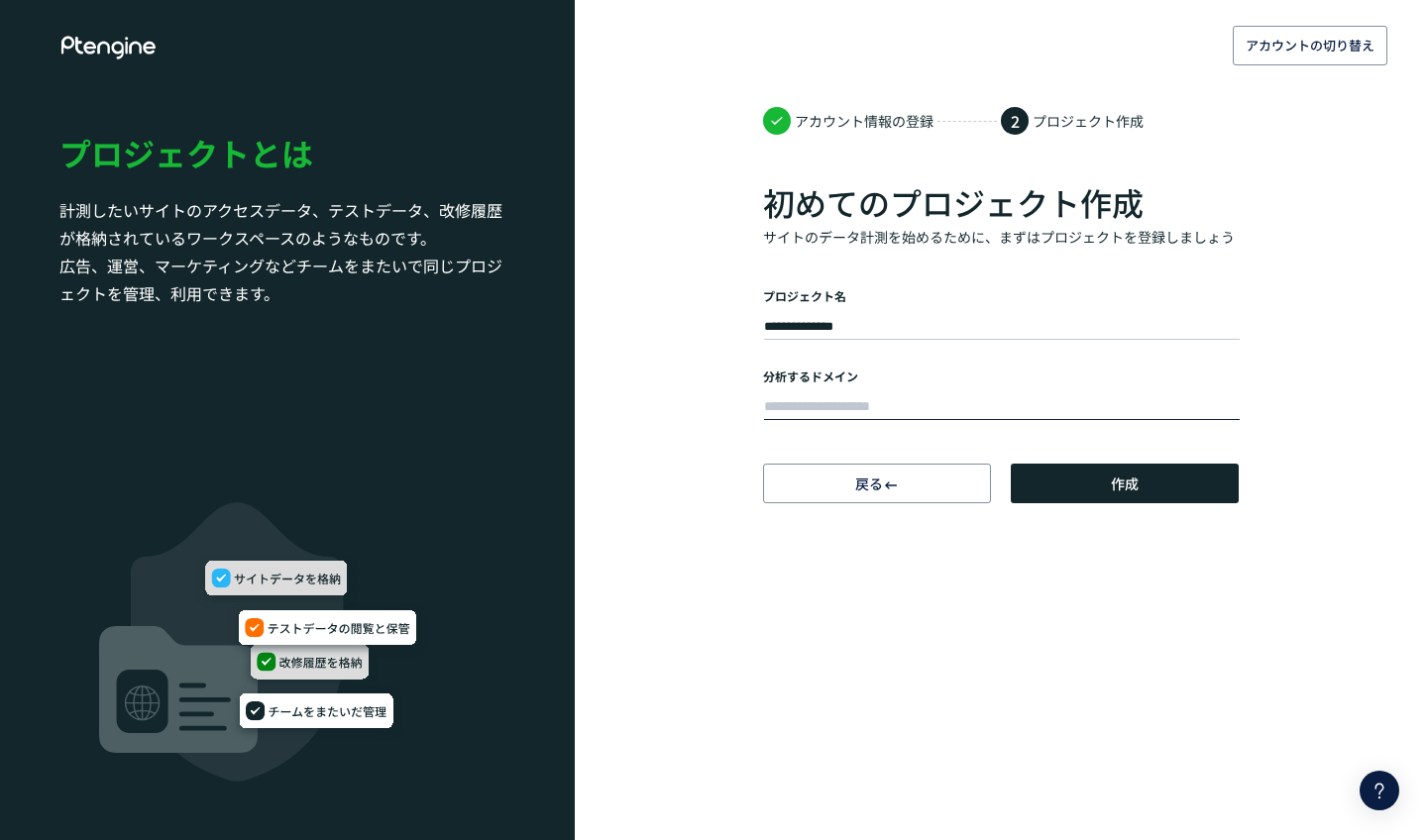 click at bounding box center [1002, 407] 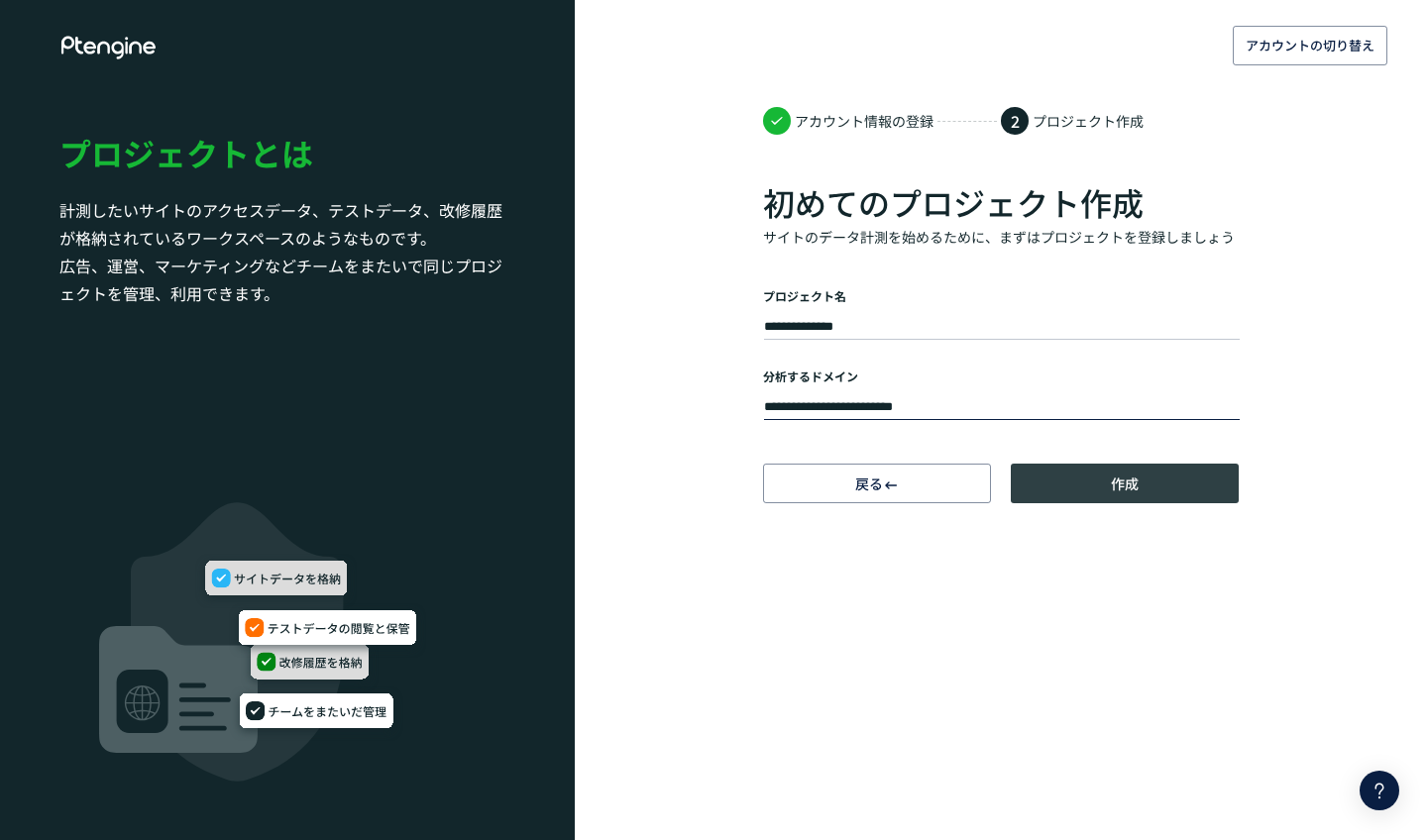 type on "**********" 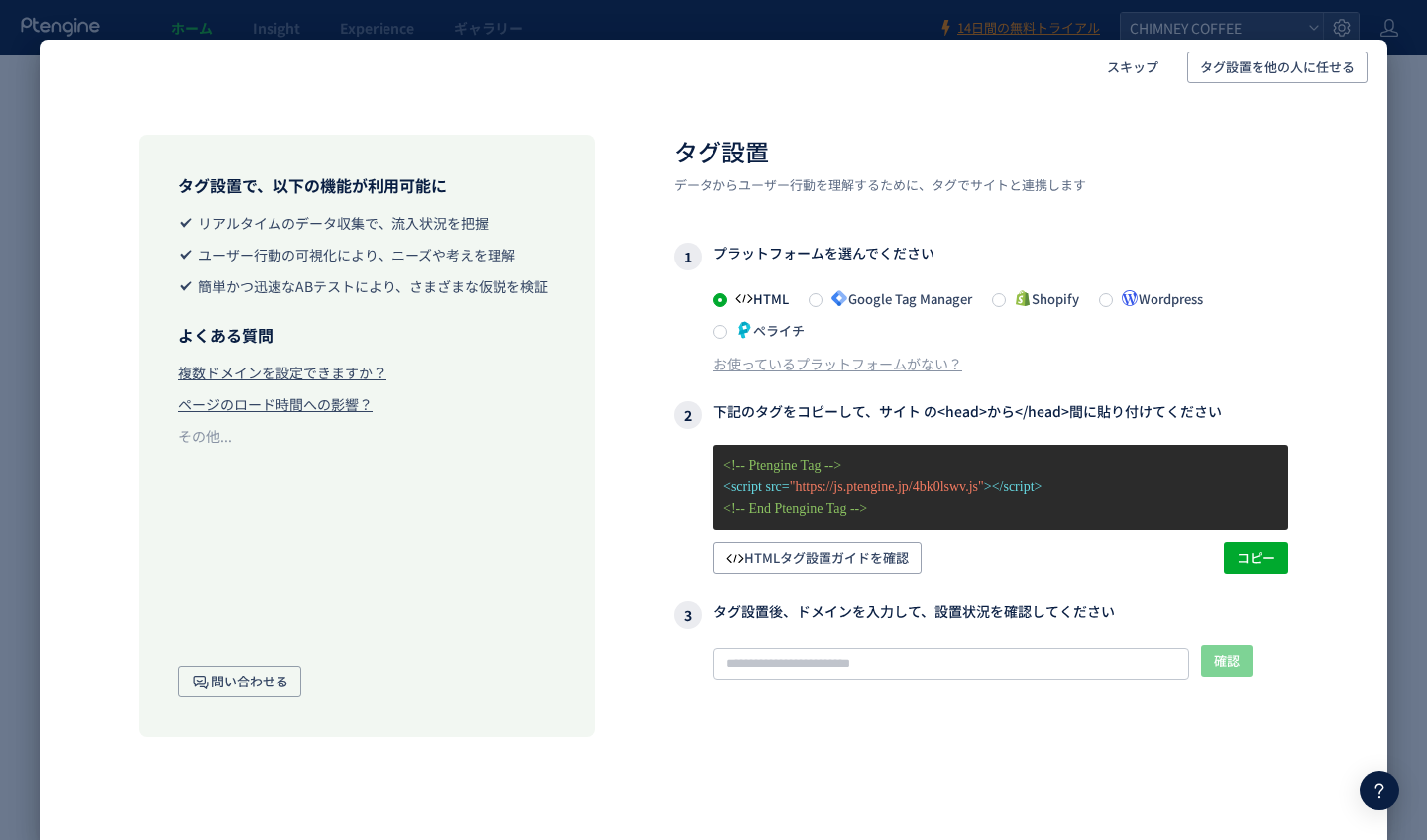 click on "HTML  Google Tag Manager  Shopify  Wordpress  ペライチ" at bounding box center [1001, 314] 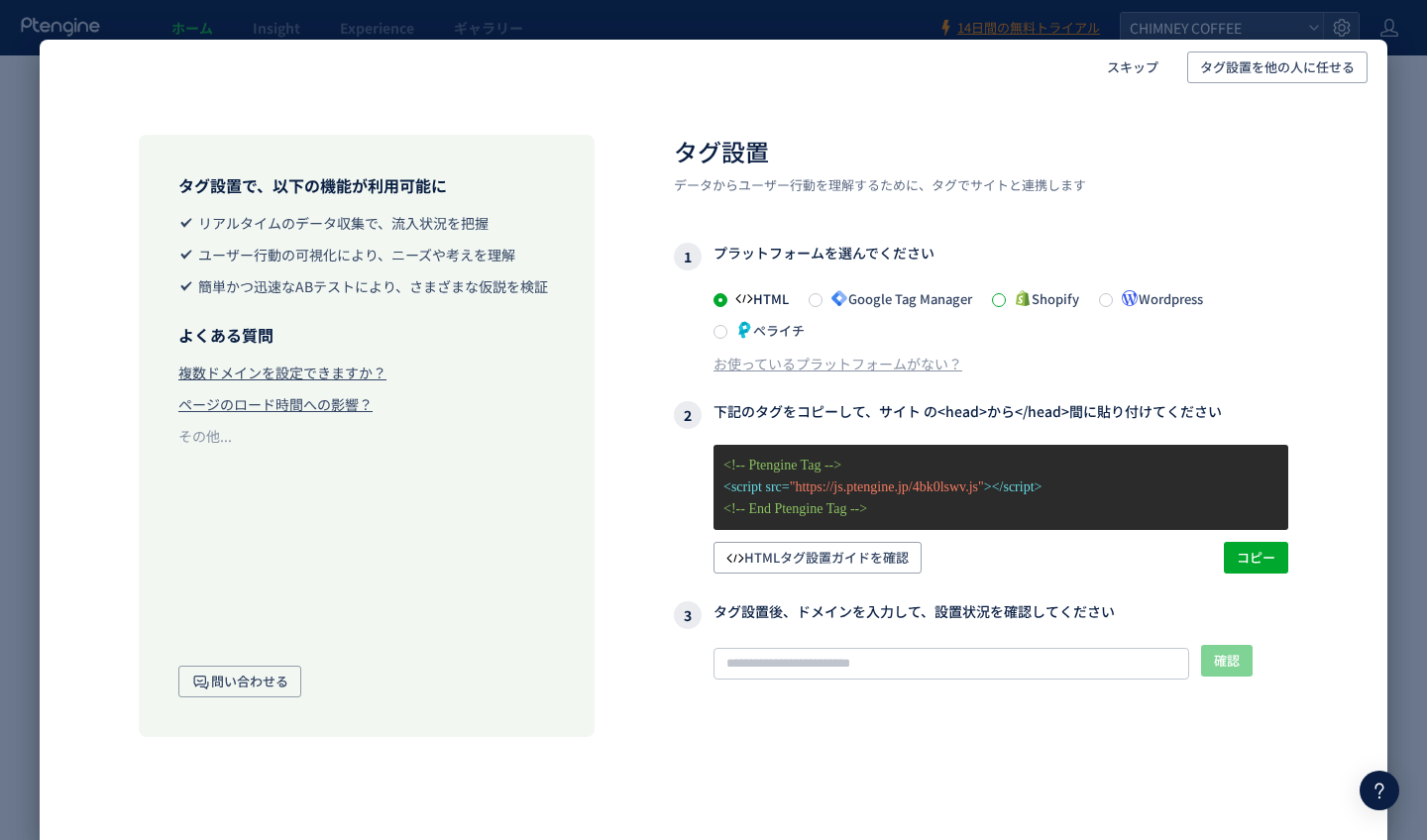 click at bounding box center [999, 300] 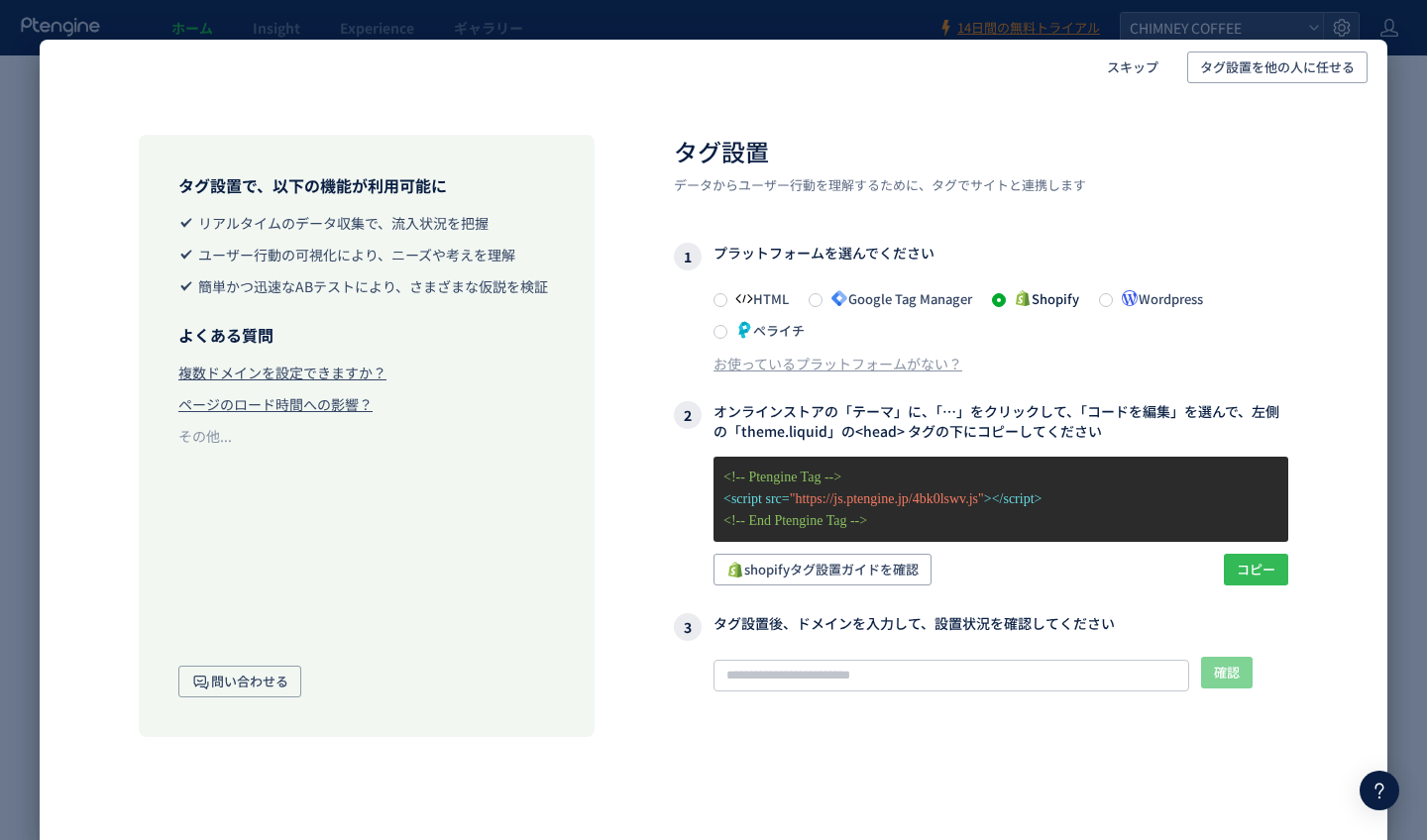 click on "コピー" at bounding box center [1256, 570] 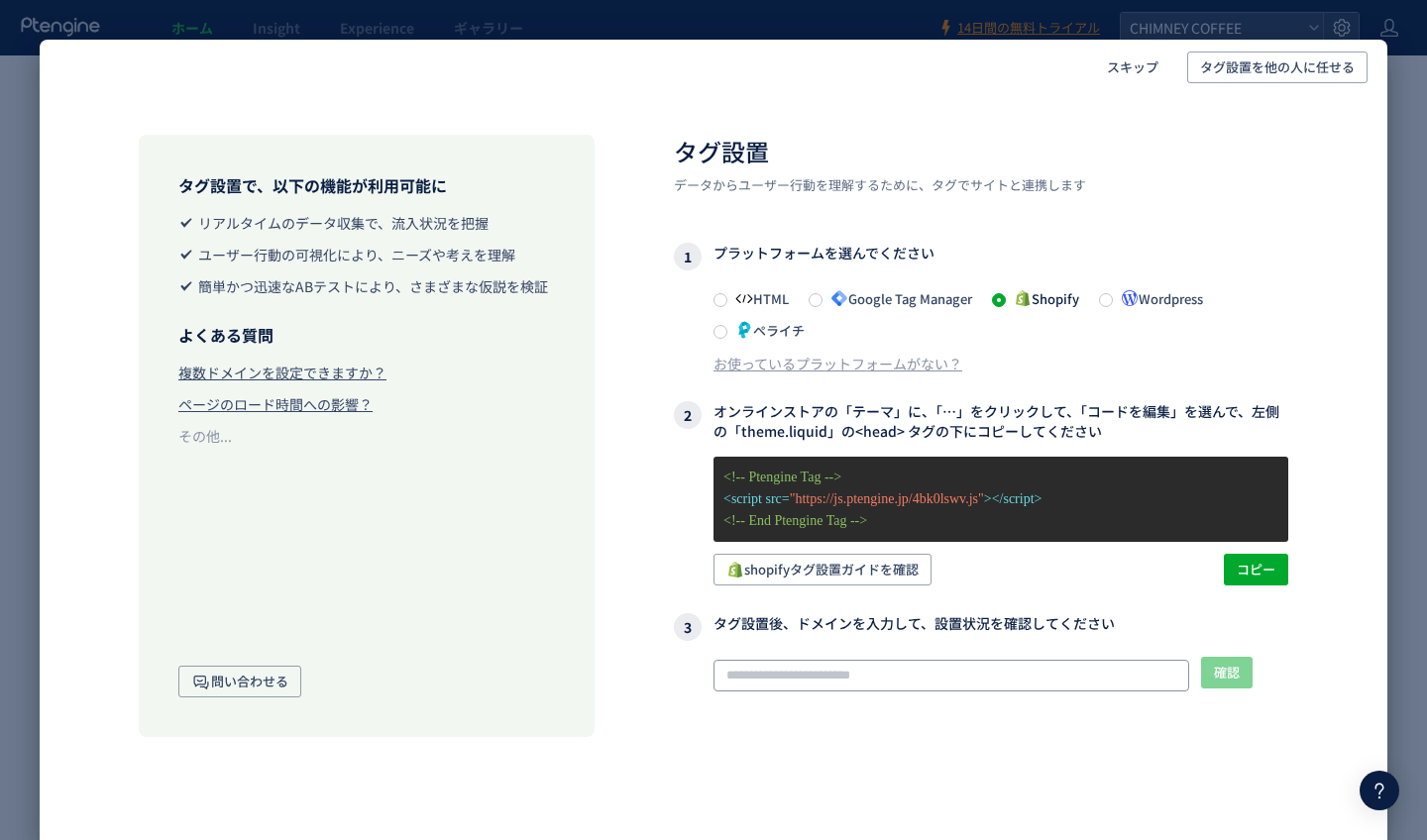 click 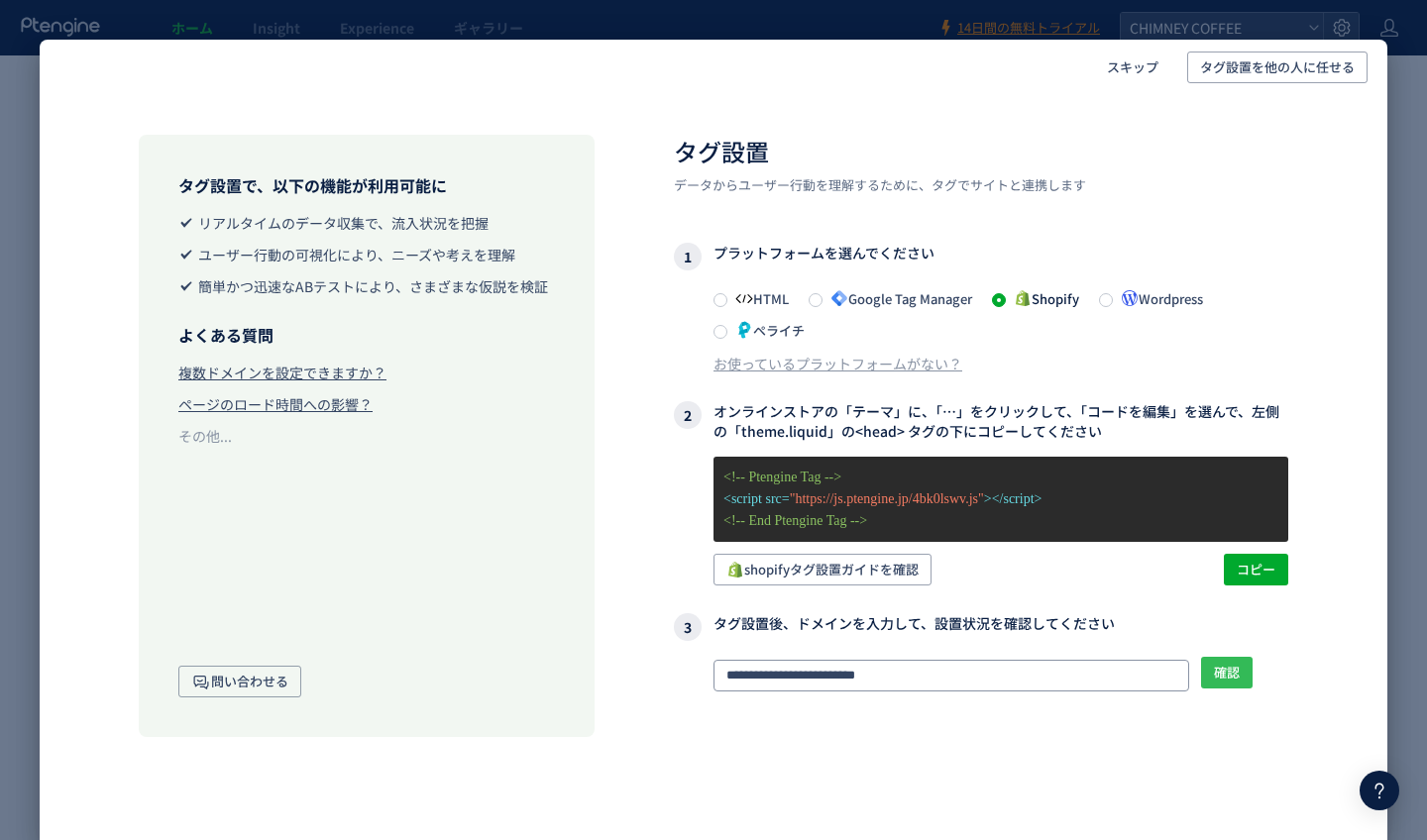 type on "**********" 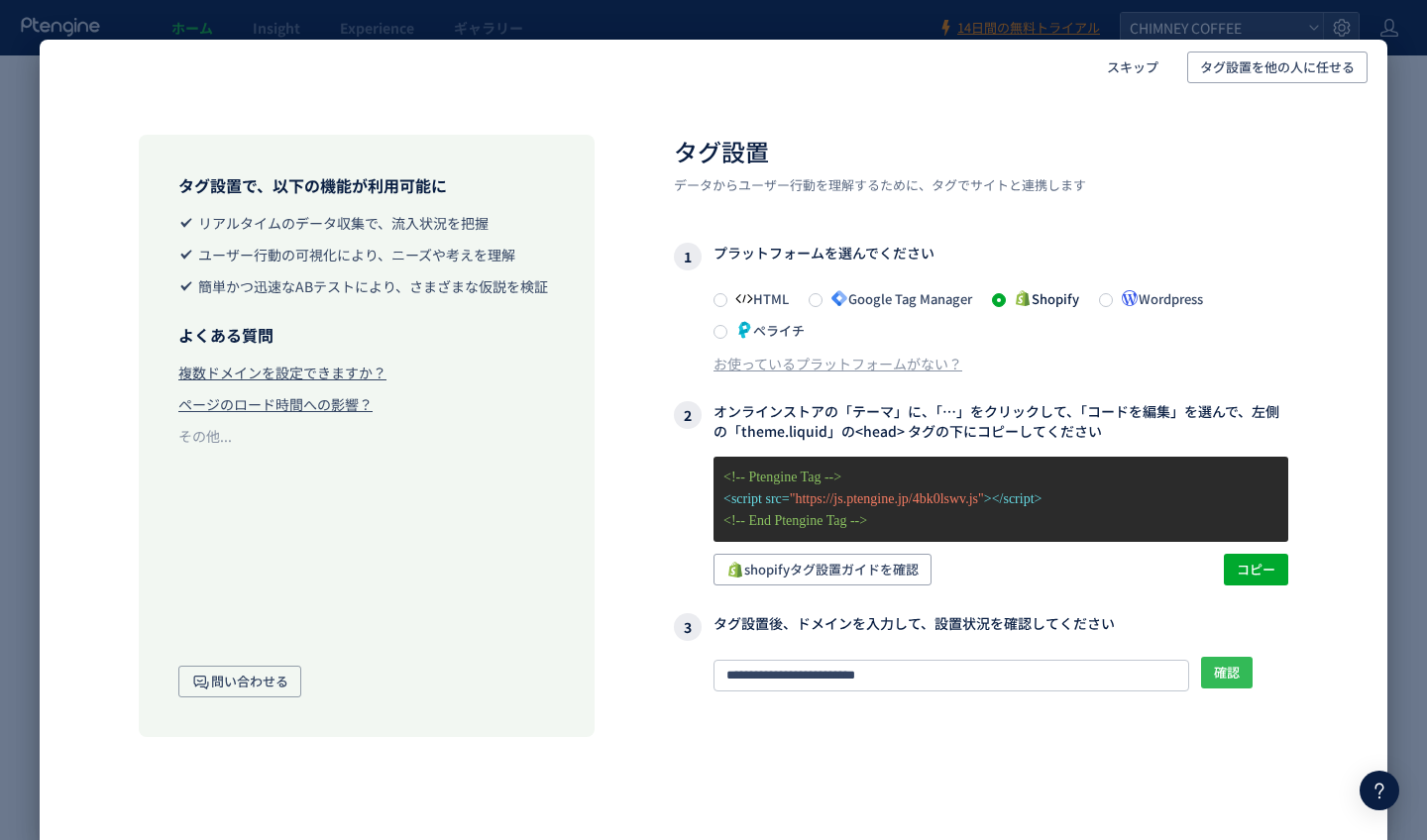 click on "確認" at bounding box center [1227, 673] 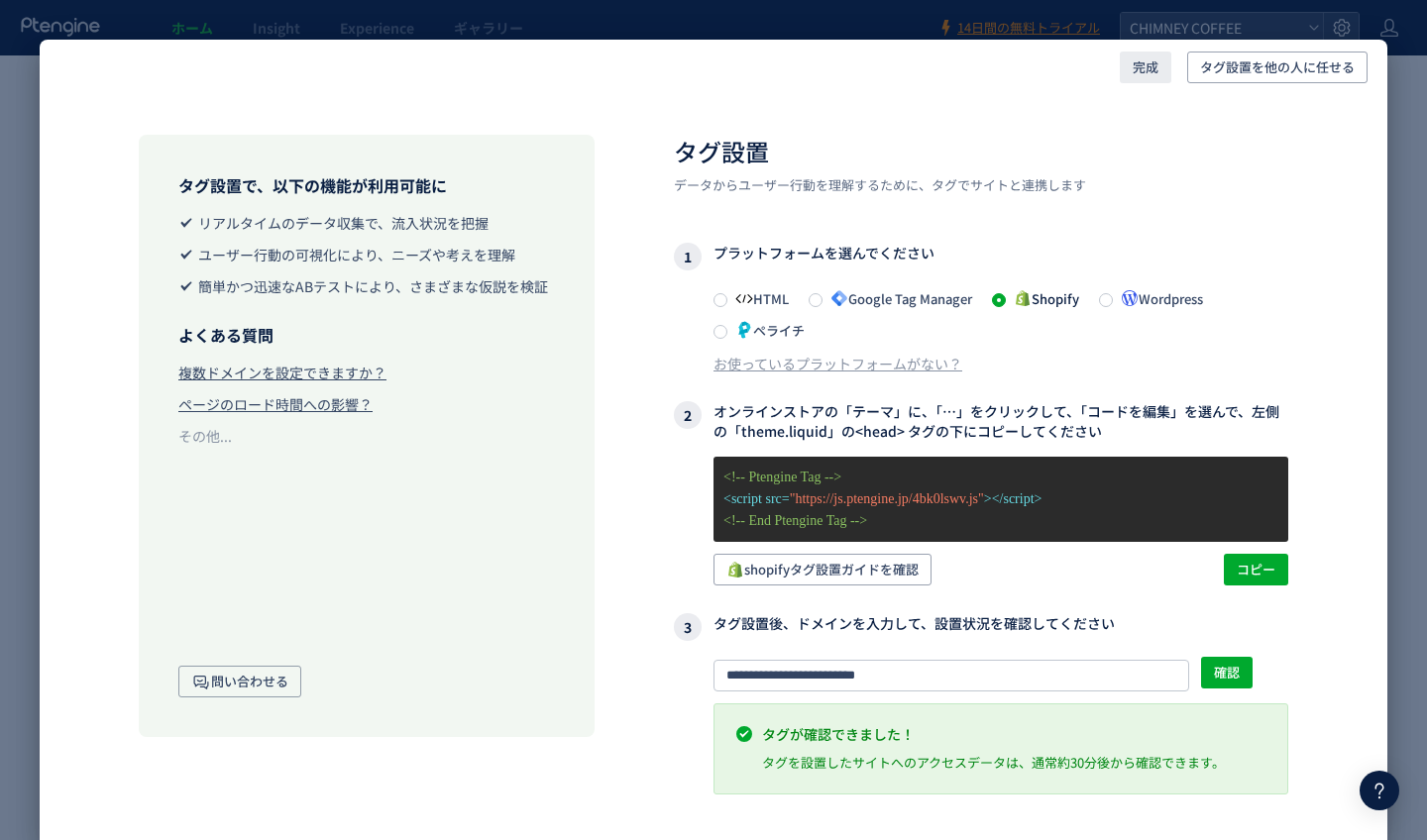 click on "完成" at bounding box center [1146, 67] 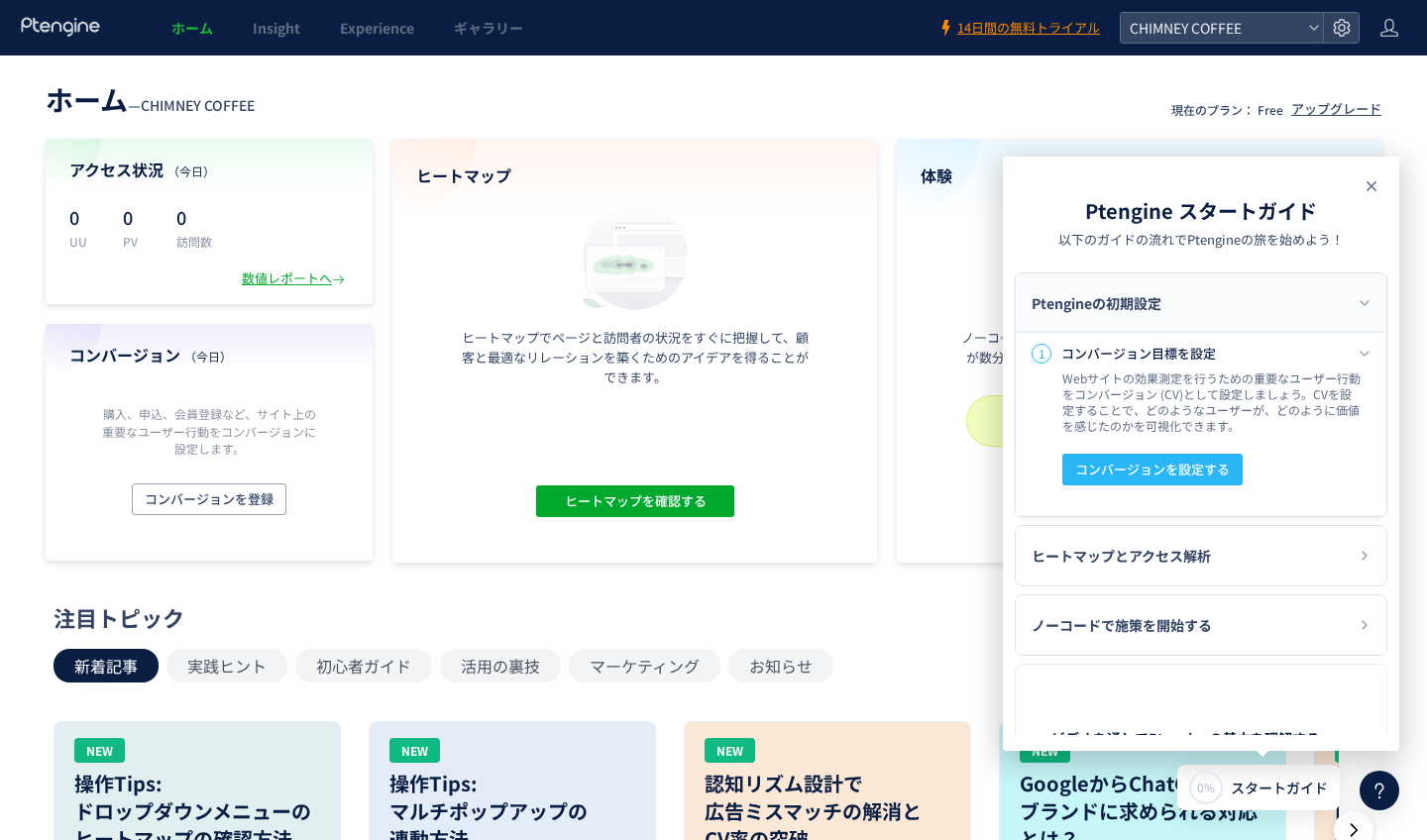 click 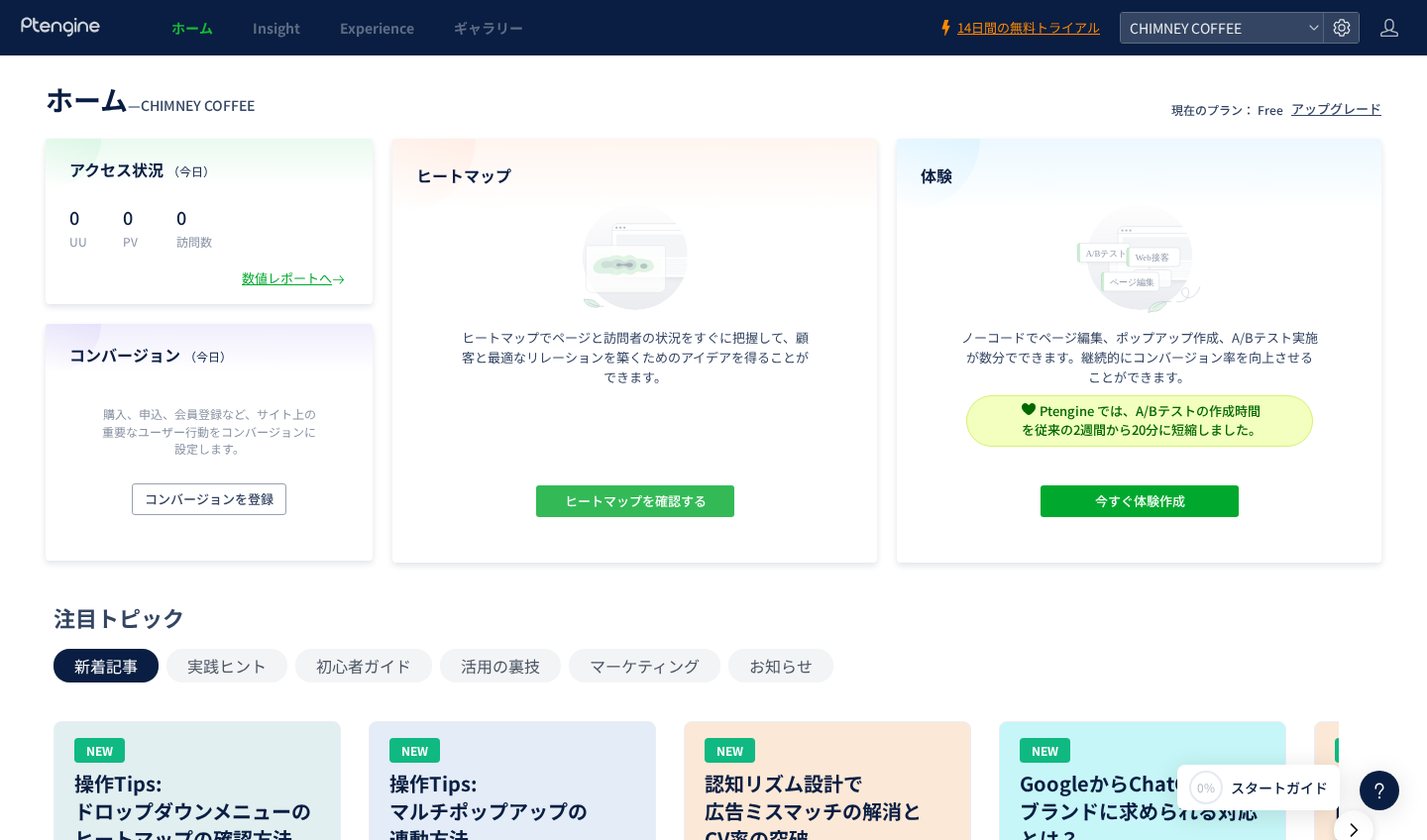 click on "ヒートマップを確認する" at bounding box center [634, 501] 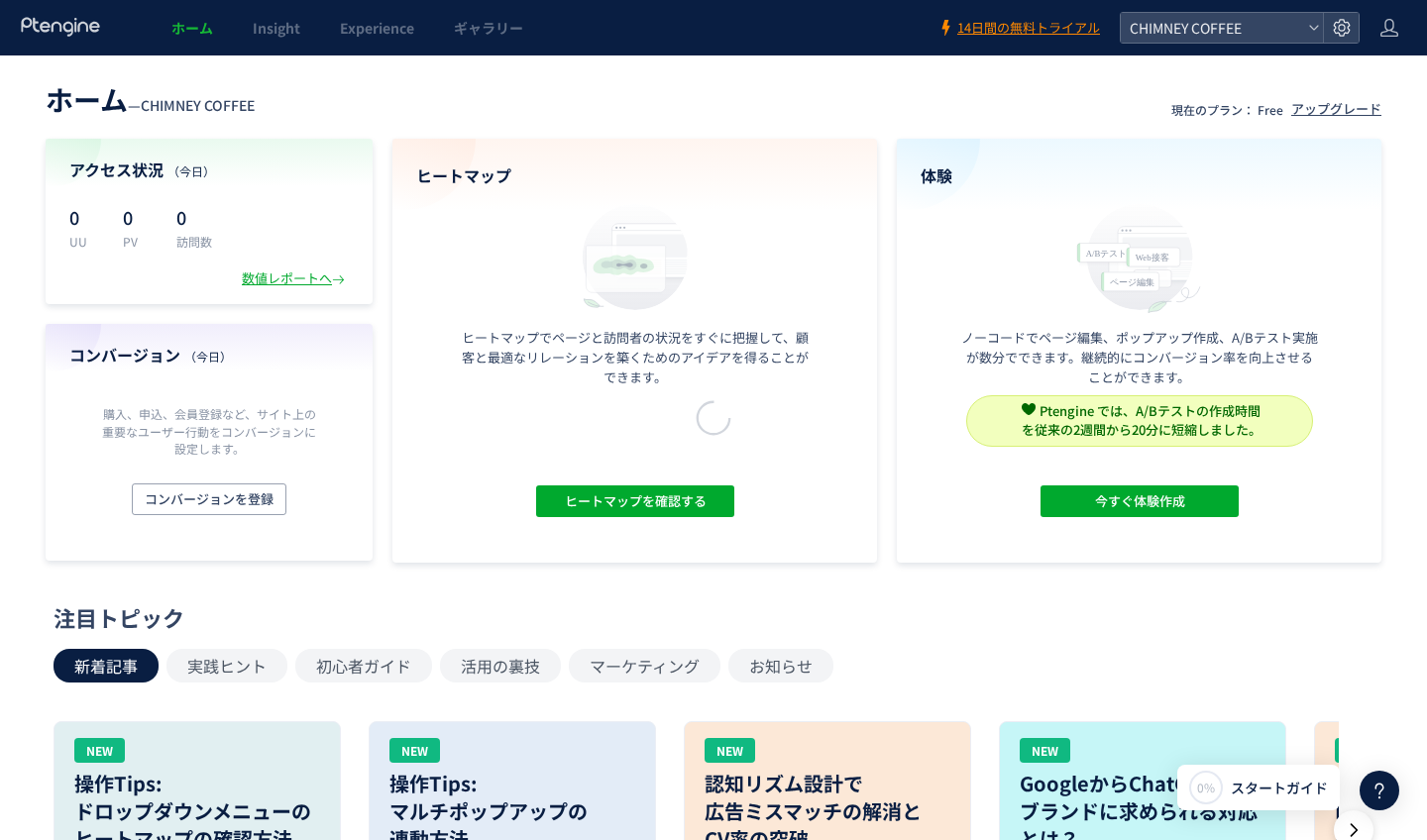 click 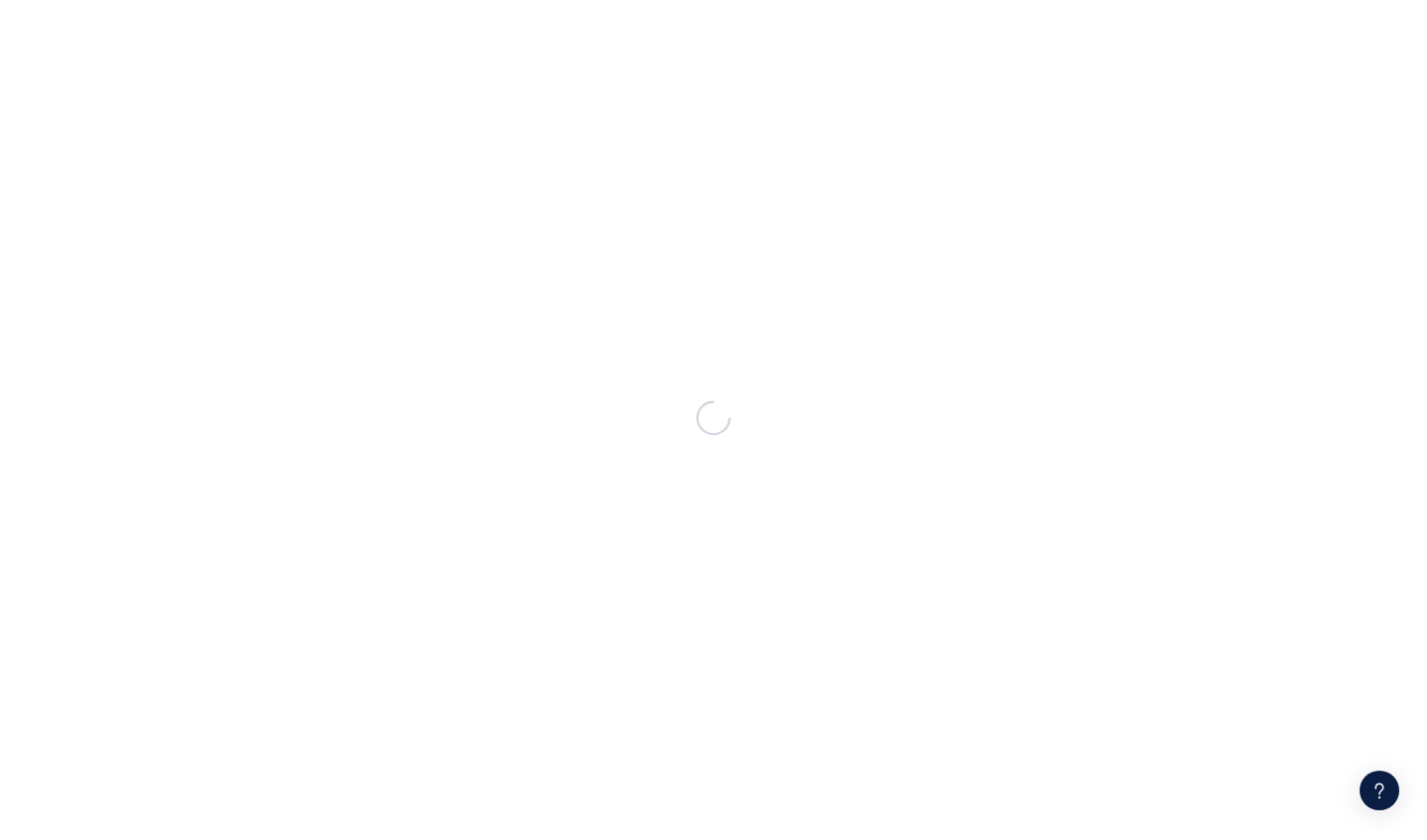 scroll, scrollTop: 0, scrollLeft: 0, axis: both 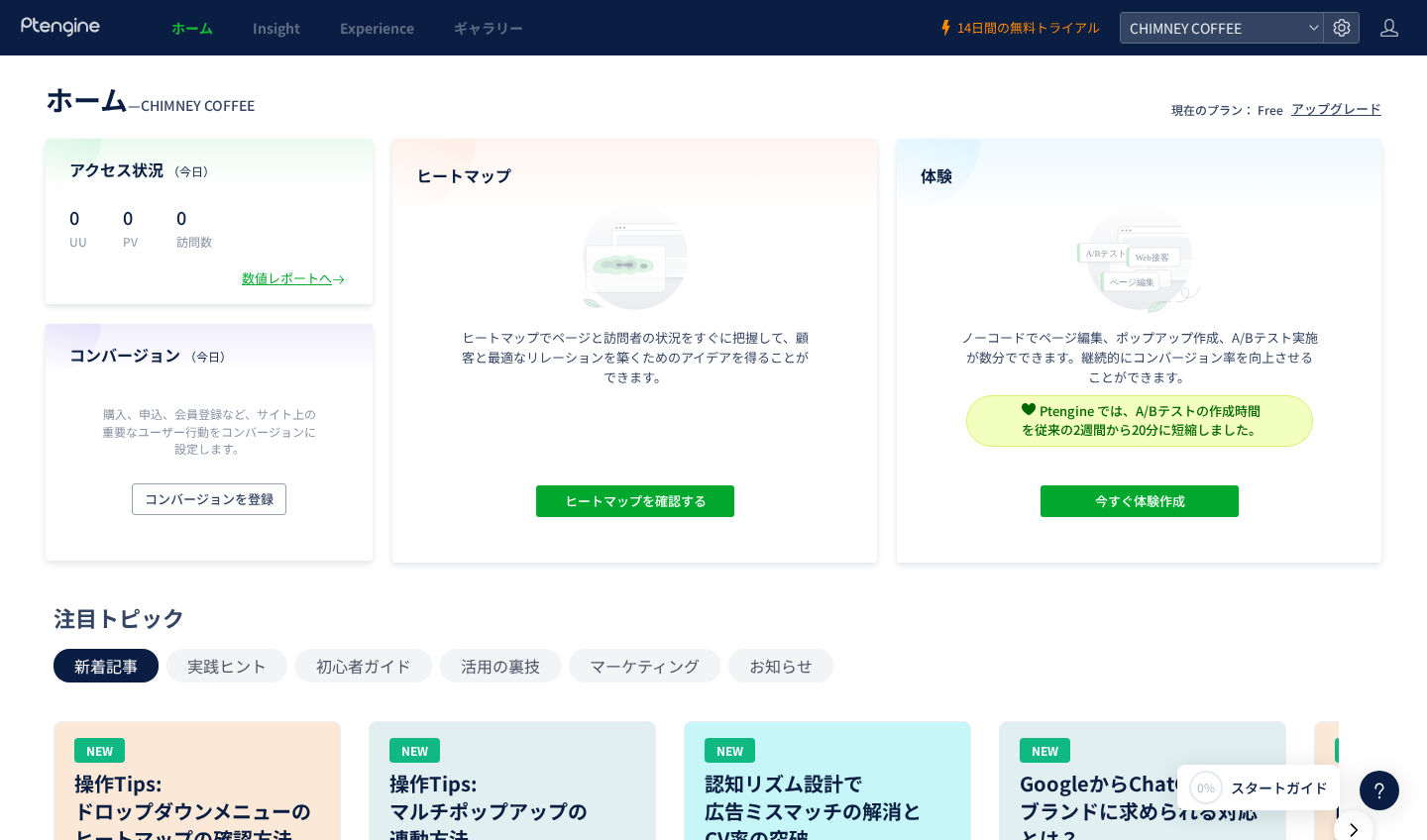 click on "14日間の無料トライアル" at bounding box center [1029, 28] 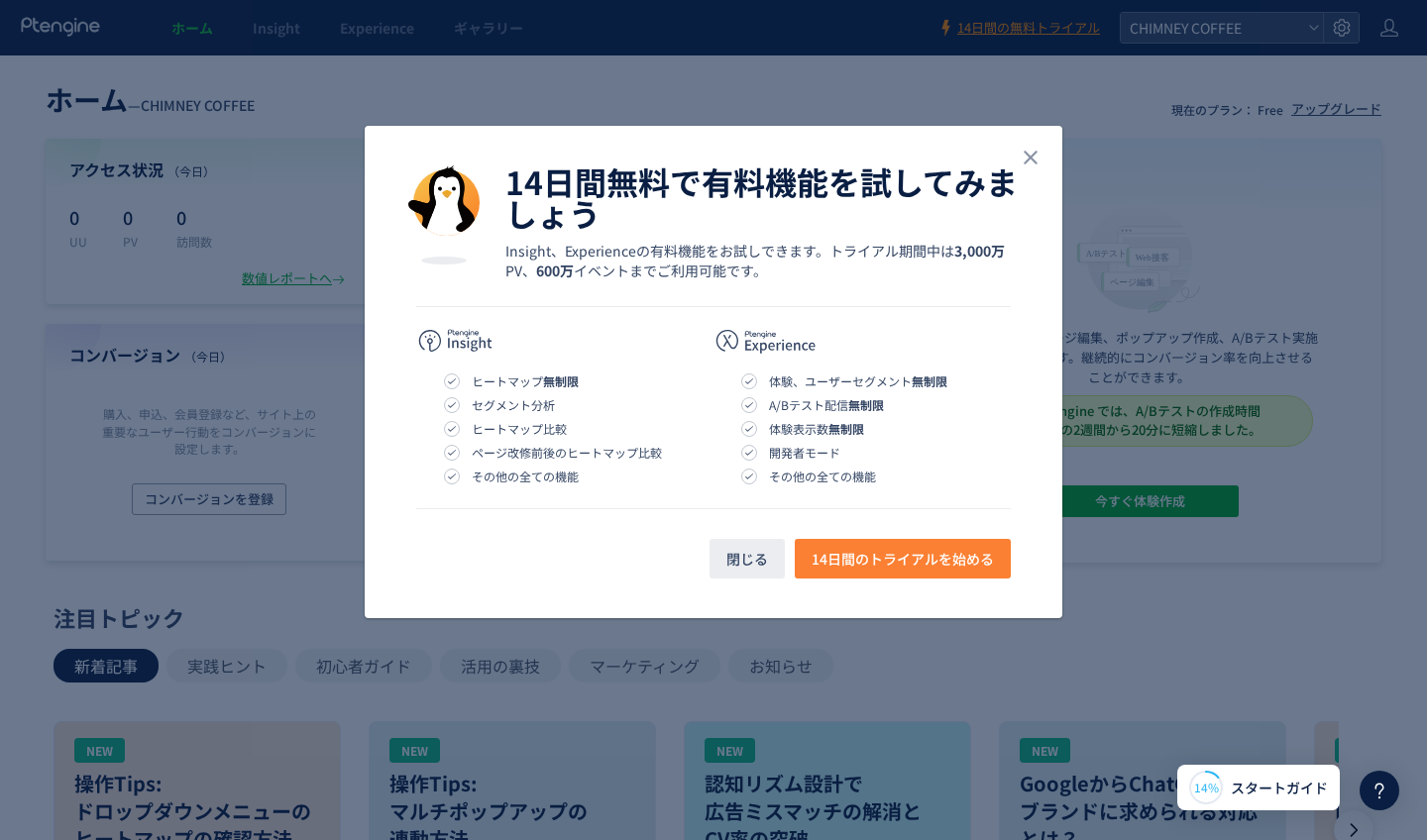 click on "14日間のトライアルを始める" at bounding box center [903, 559] 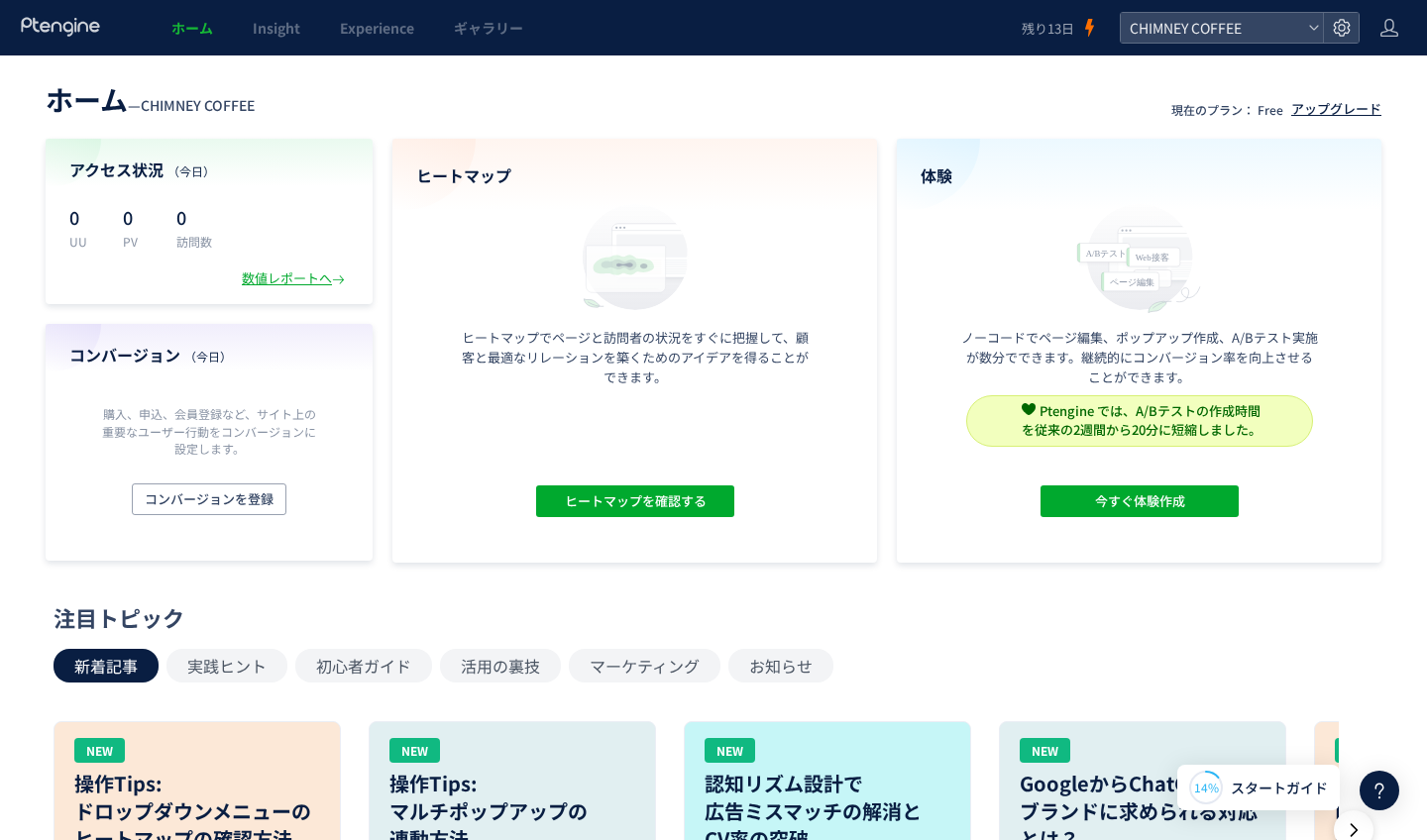 click on "アップグレード" at bounding box center (1336, 109) 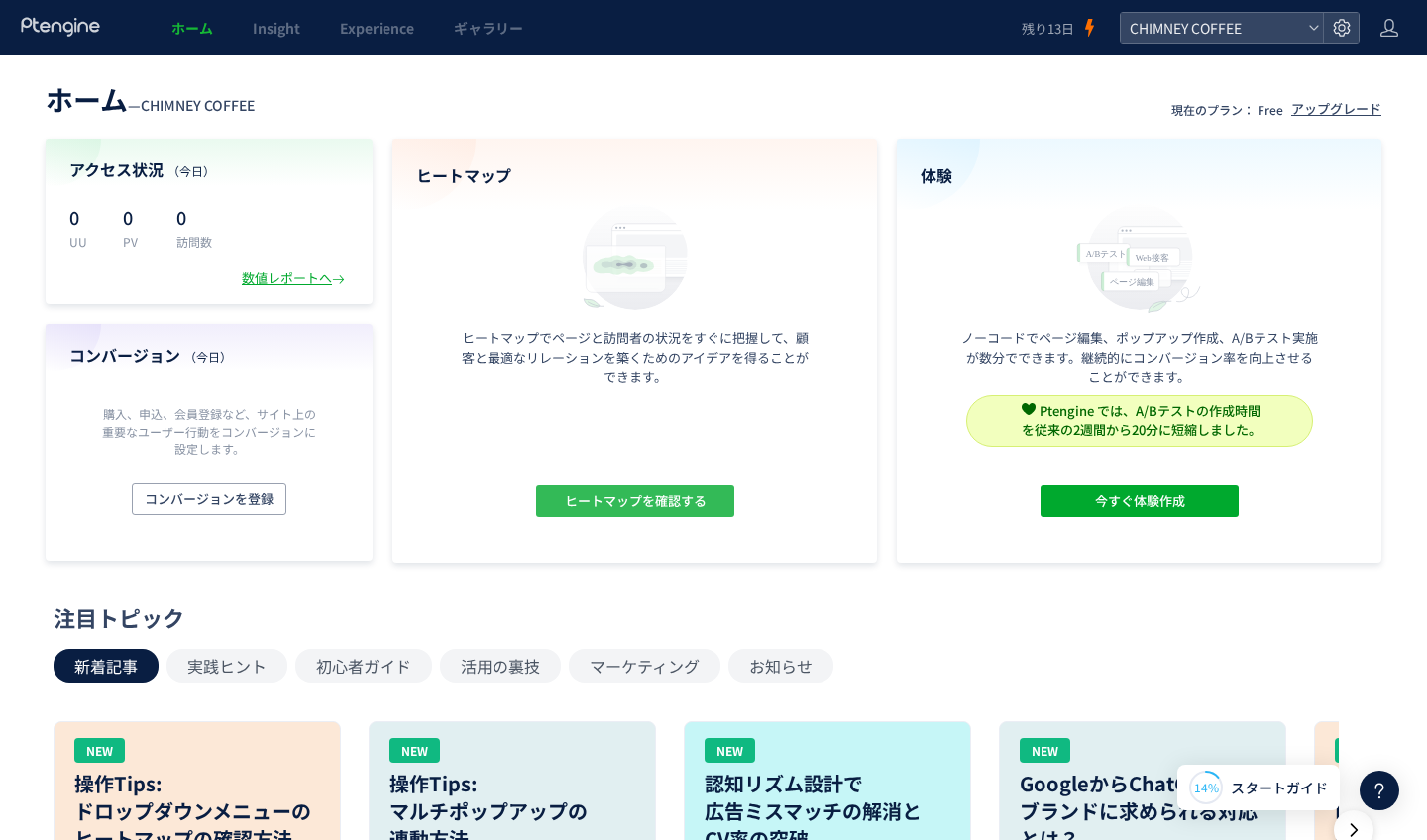 click on "ヒートマップを確認する" at bounding box center [634, 501] 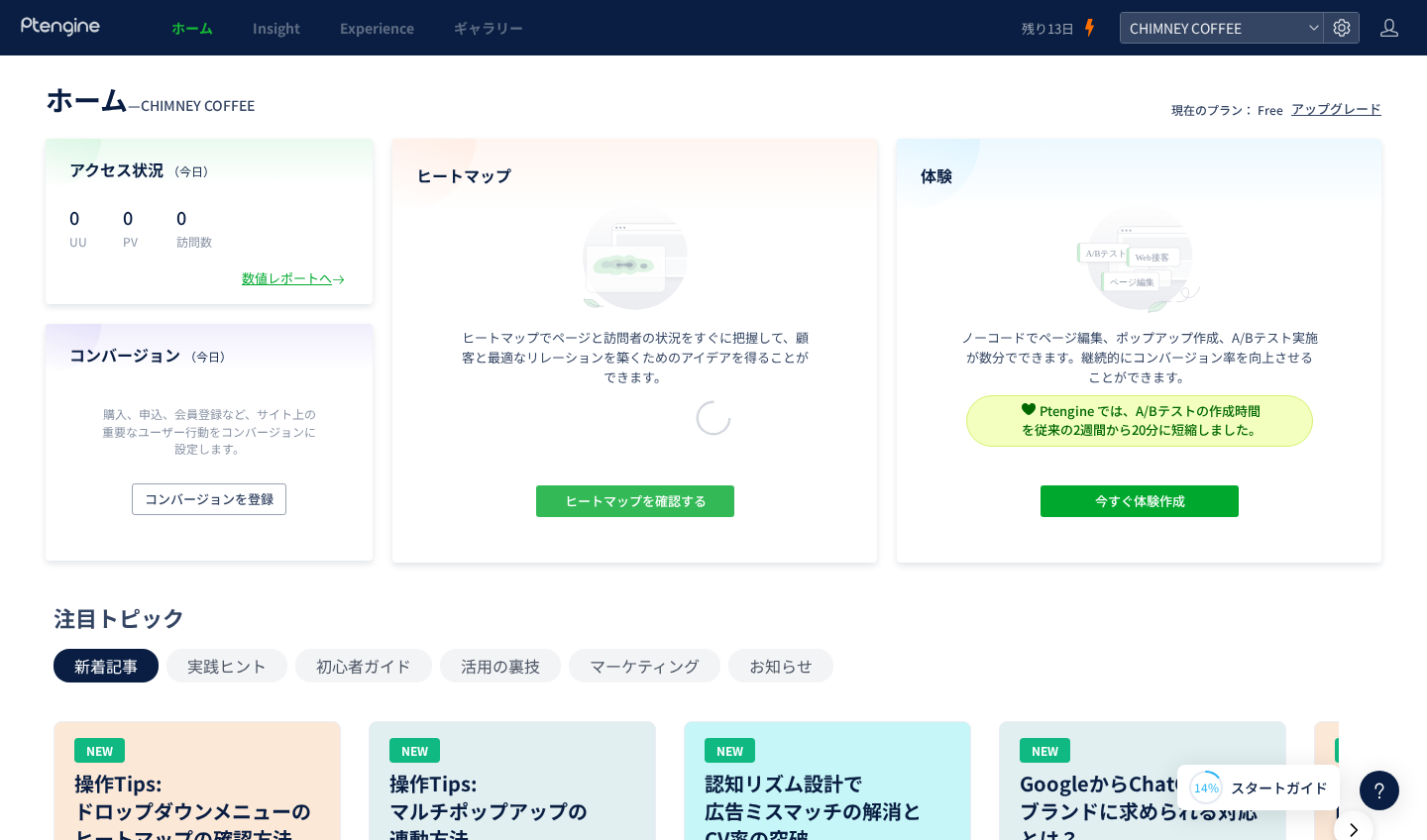scroll, scrollTop: 0, scrollLeft: 0, axis: both 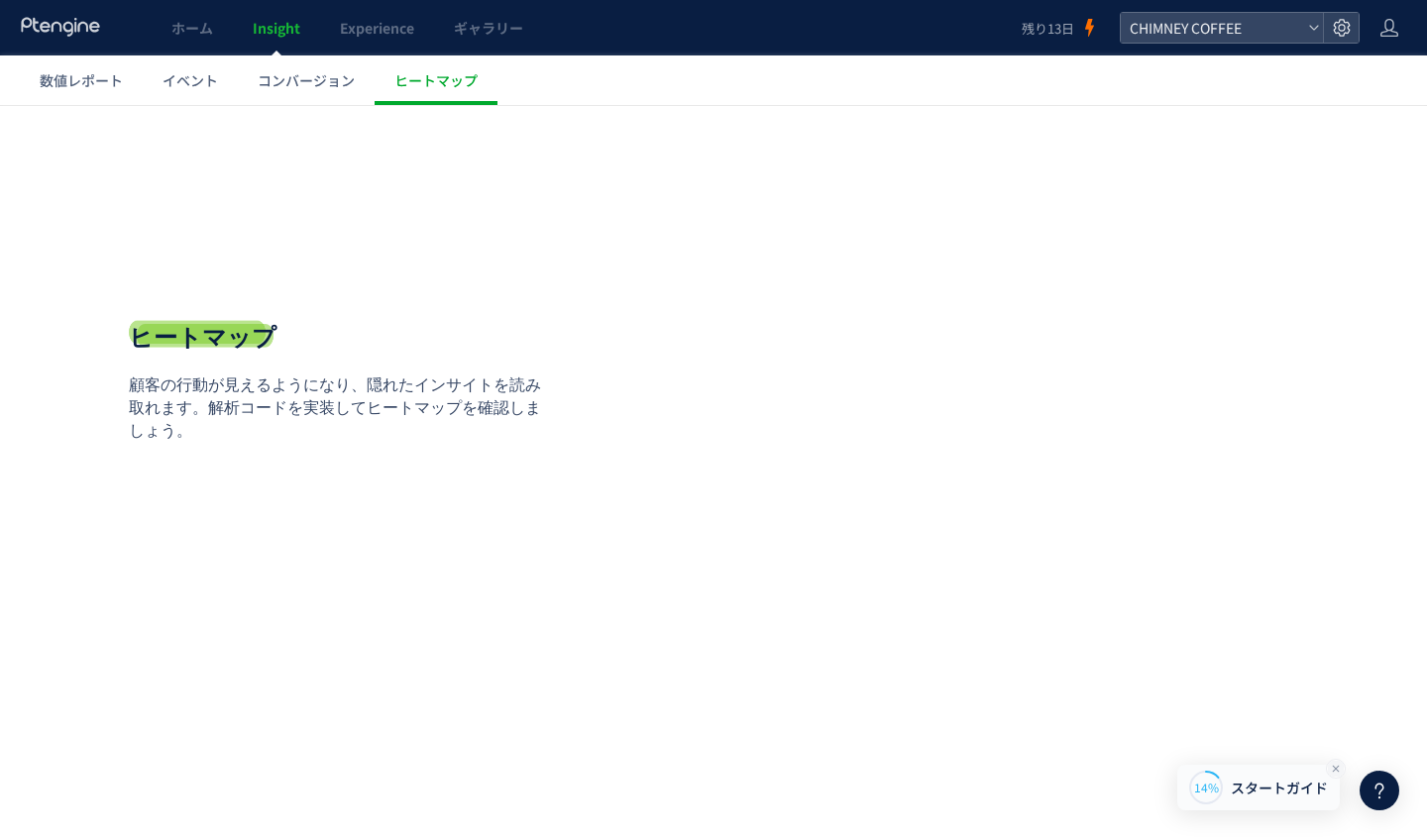 click 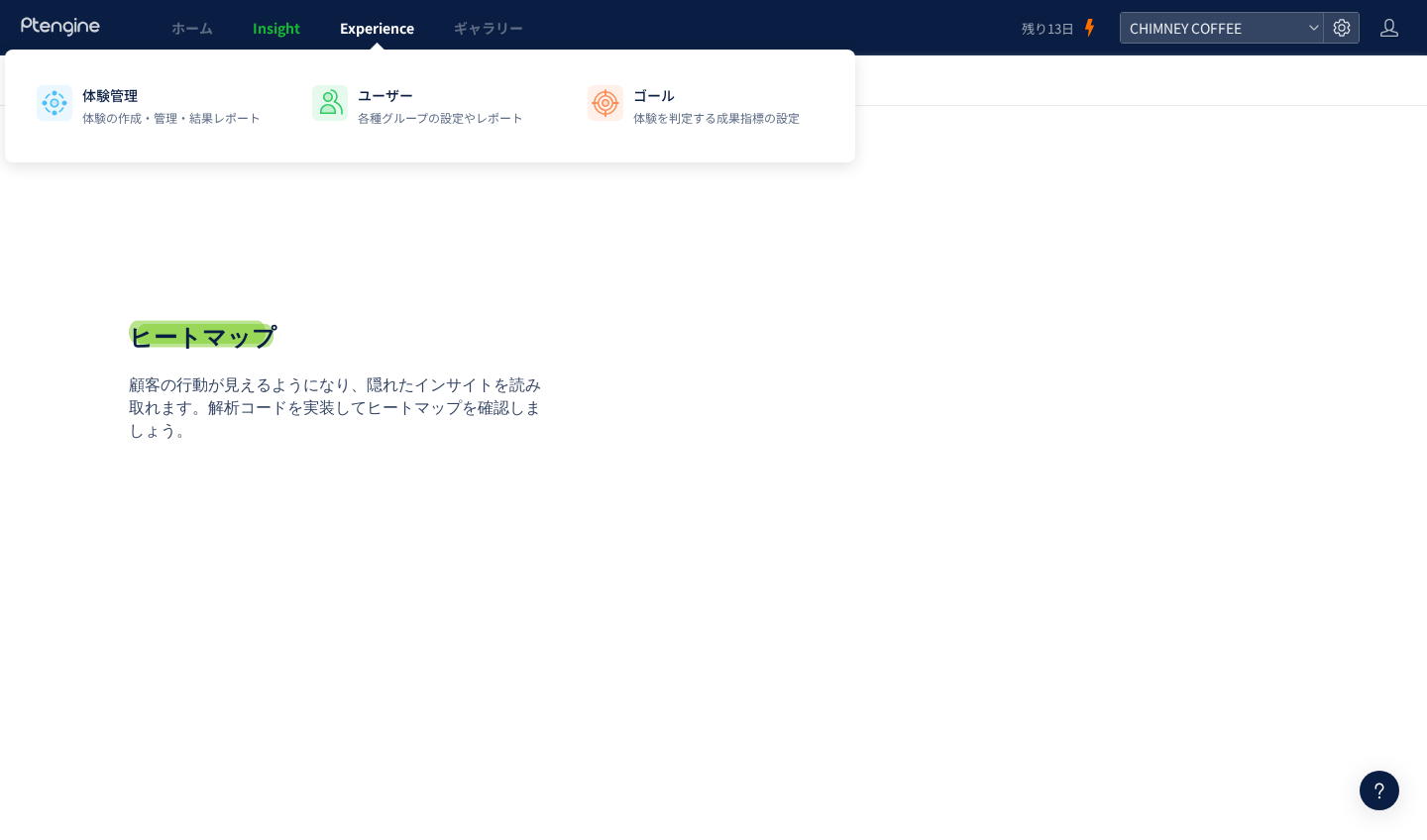 click on "Experience" 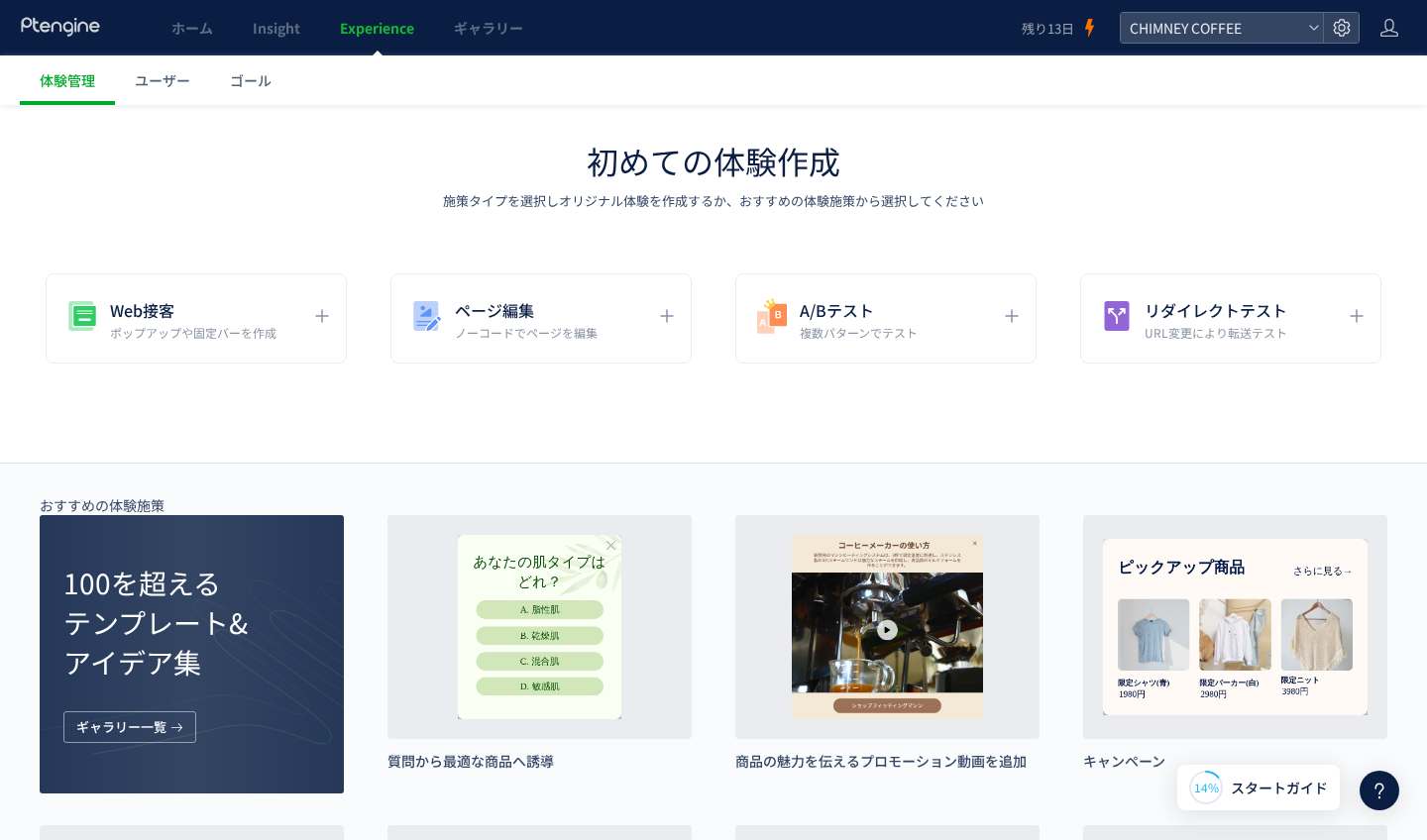 scroll, scrollTop: 0, scrollLeft: 0, axis: both 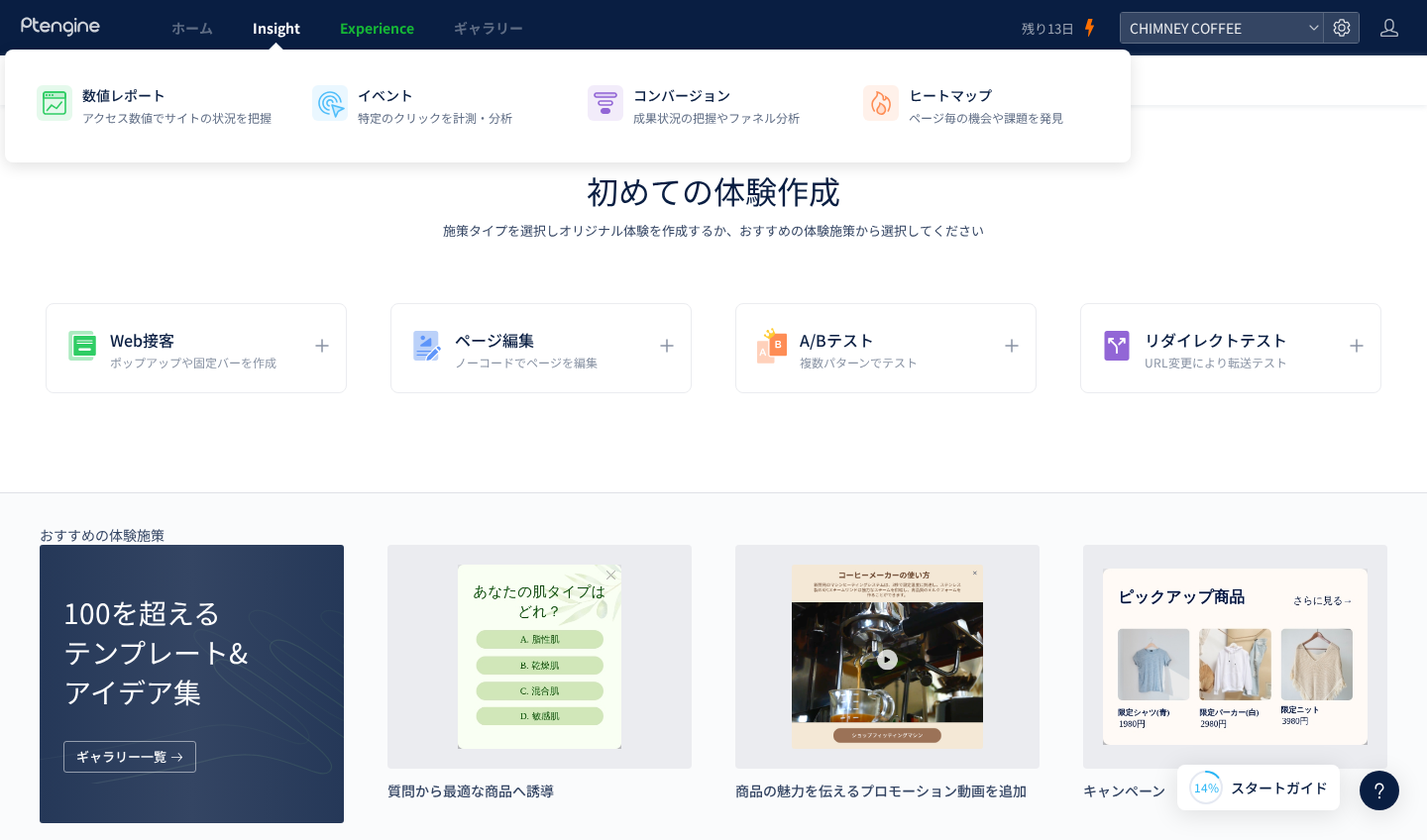 click on "Insight" at bounding box center [276, 28] 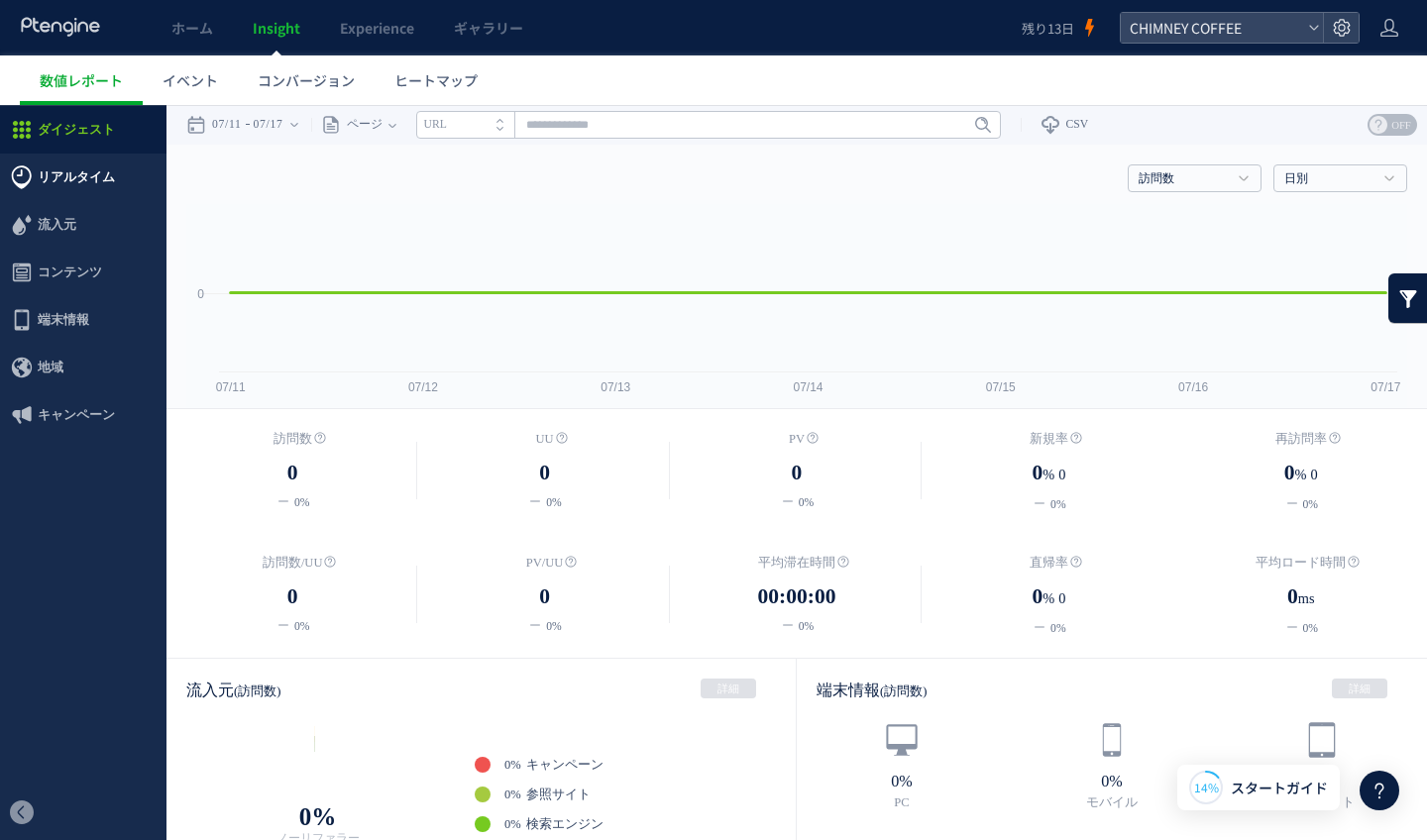 click on "リアルタイム" at bounding box center (76, 177) 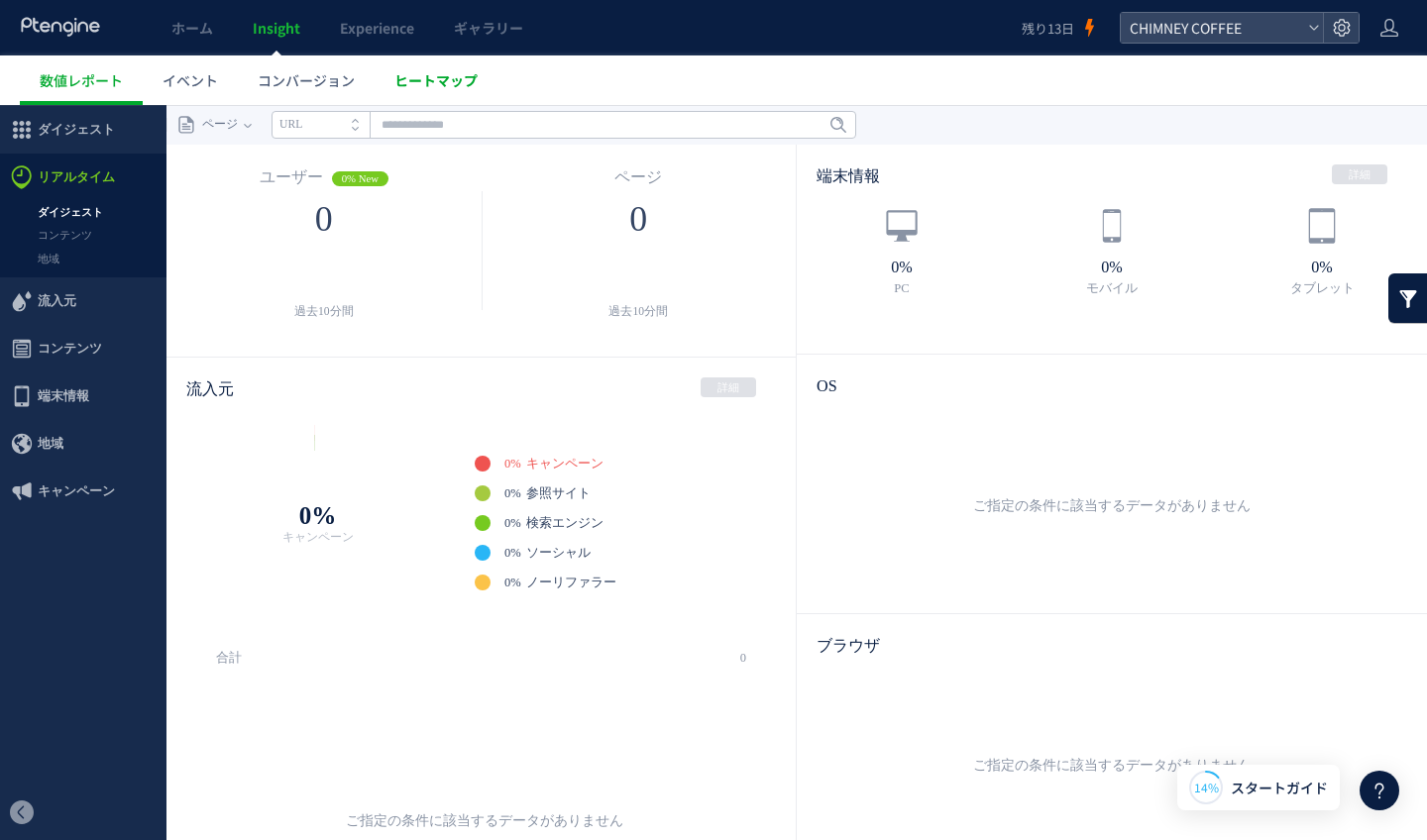 click on "ヒートマップ" at bounding box center (436, 80) 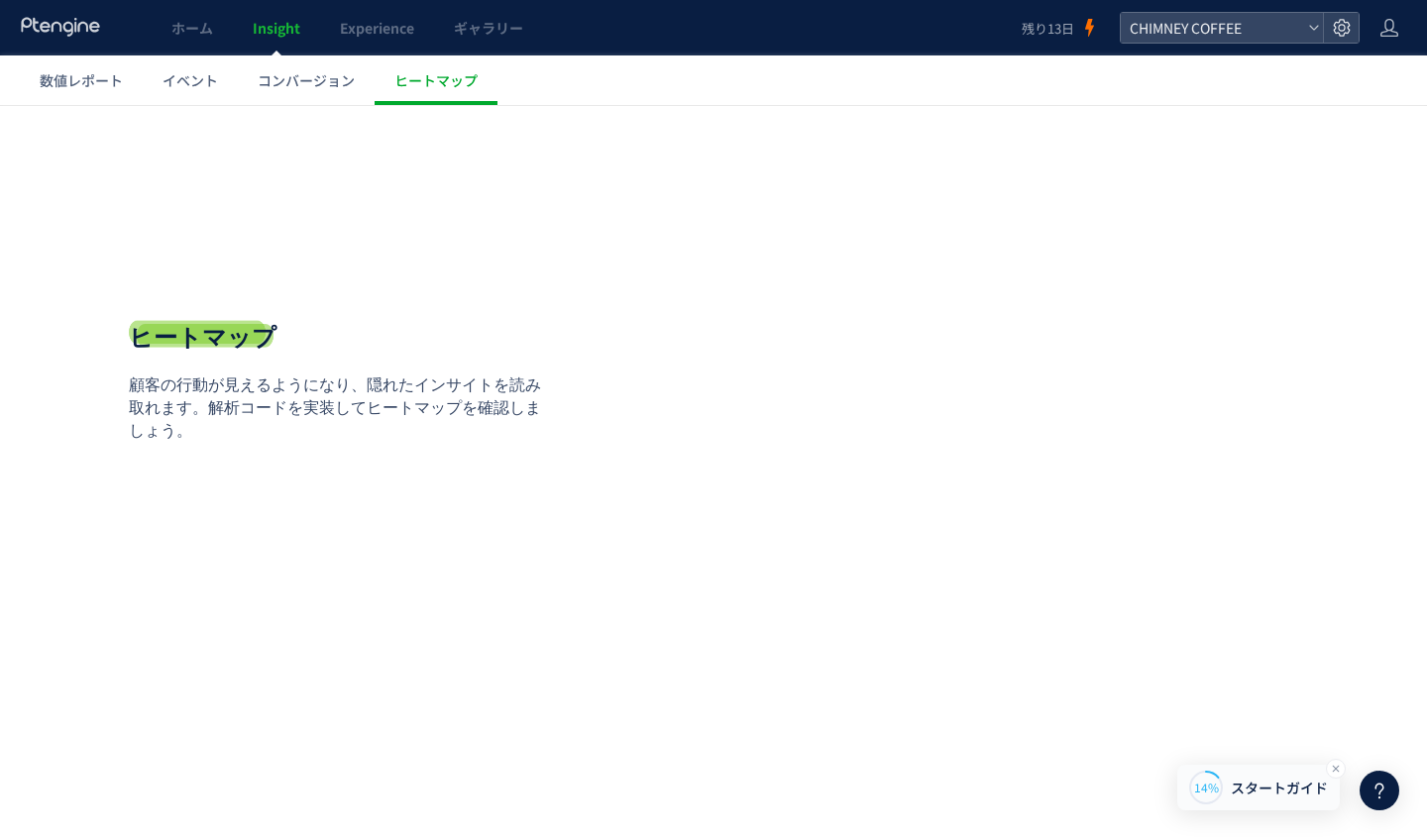 click on "スタートガイド" at bounding box center [1279, 788] 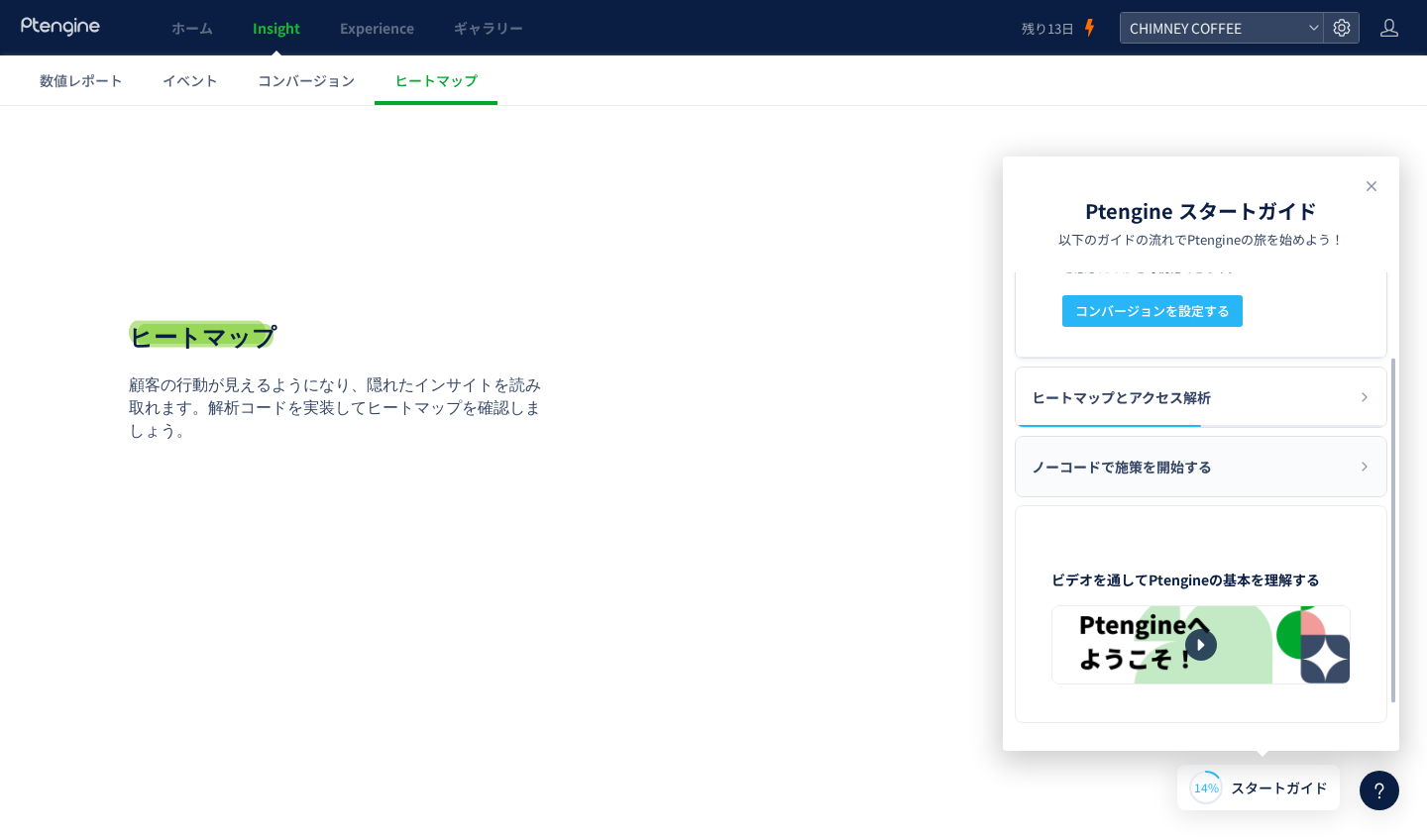 scroll, scrollTop: 0, scrollLeft: 0, axis: both 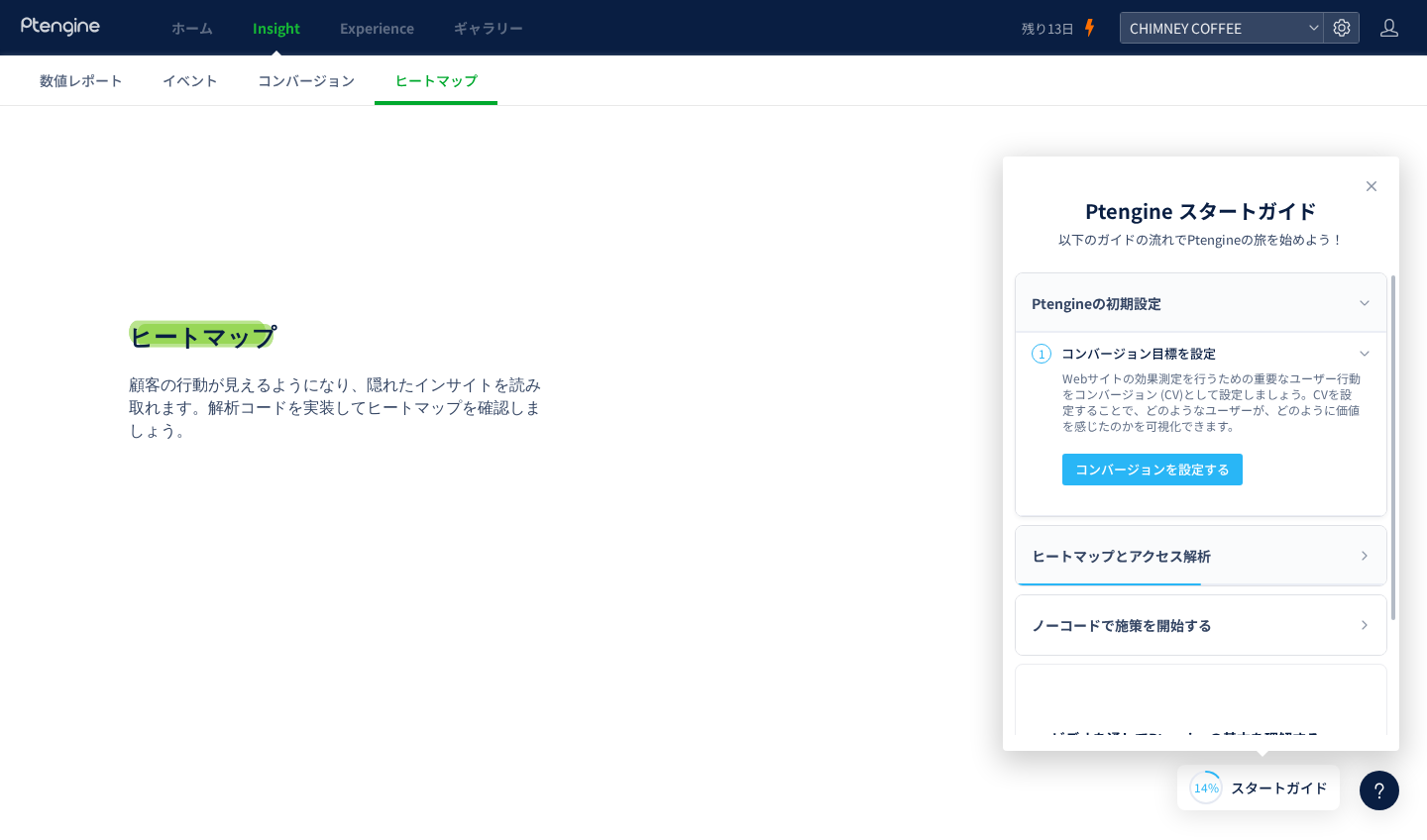 click on "ヒートマップとアクセス解析" at bounding box center [1201, 556] 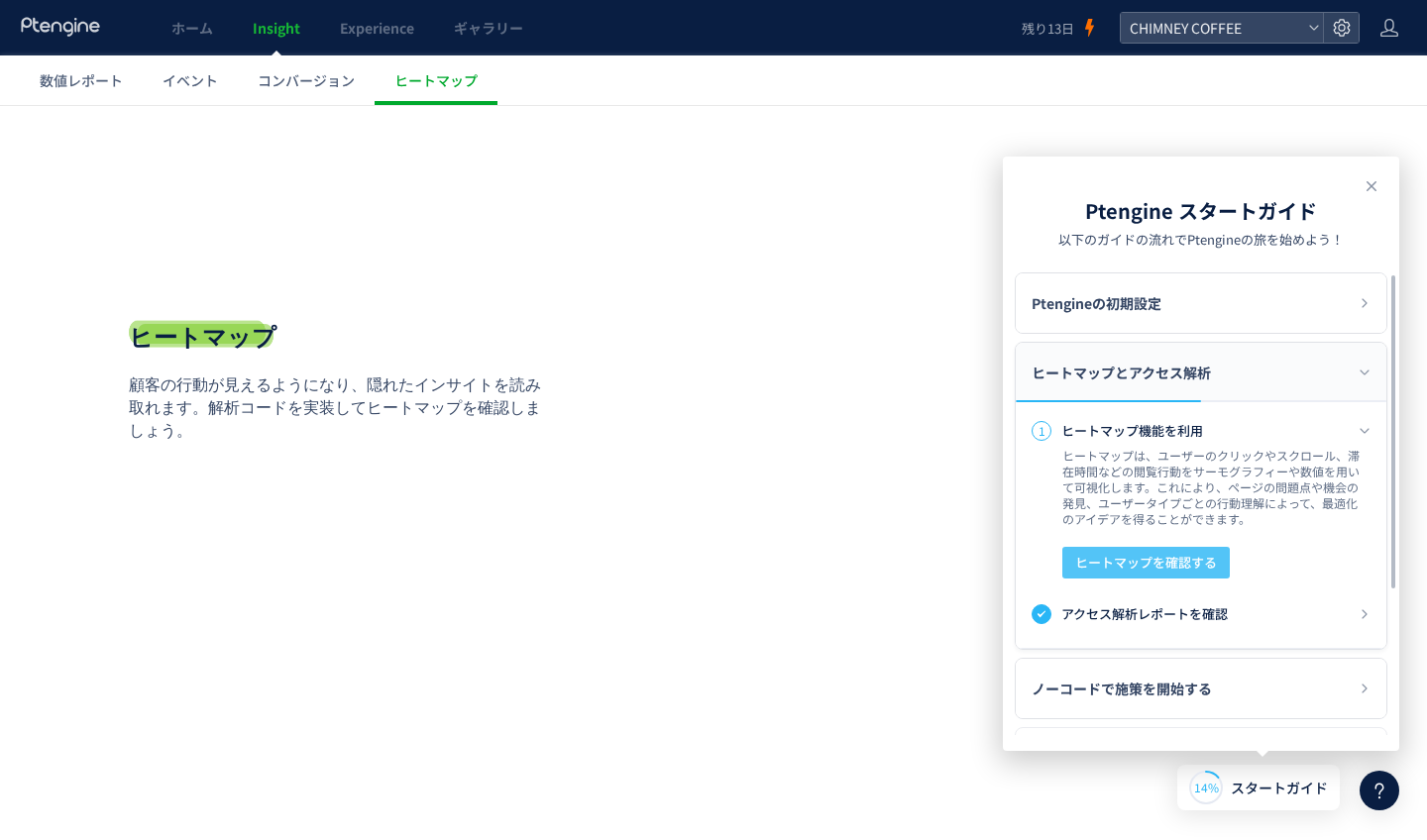 click on "ヒートマップを確認する" at bounding box center [1146, 563] 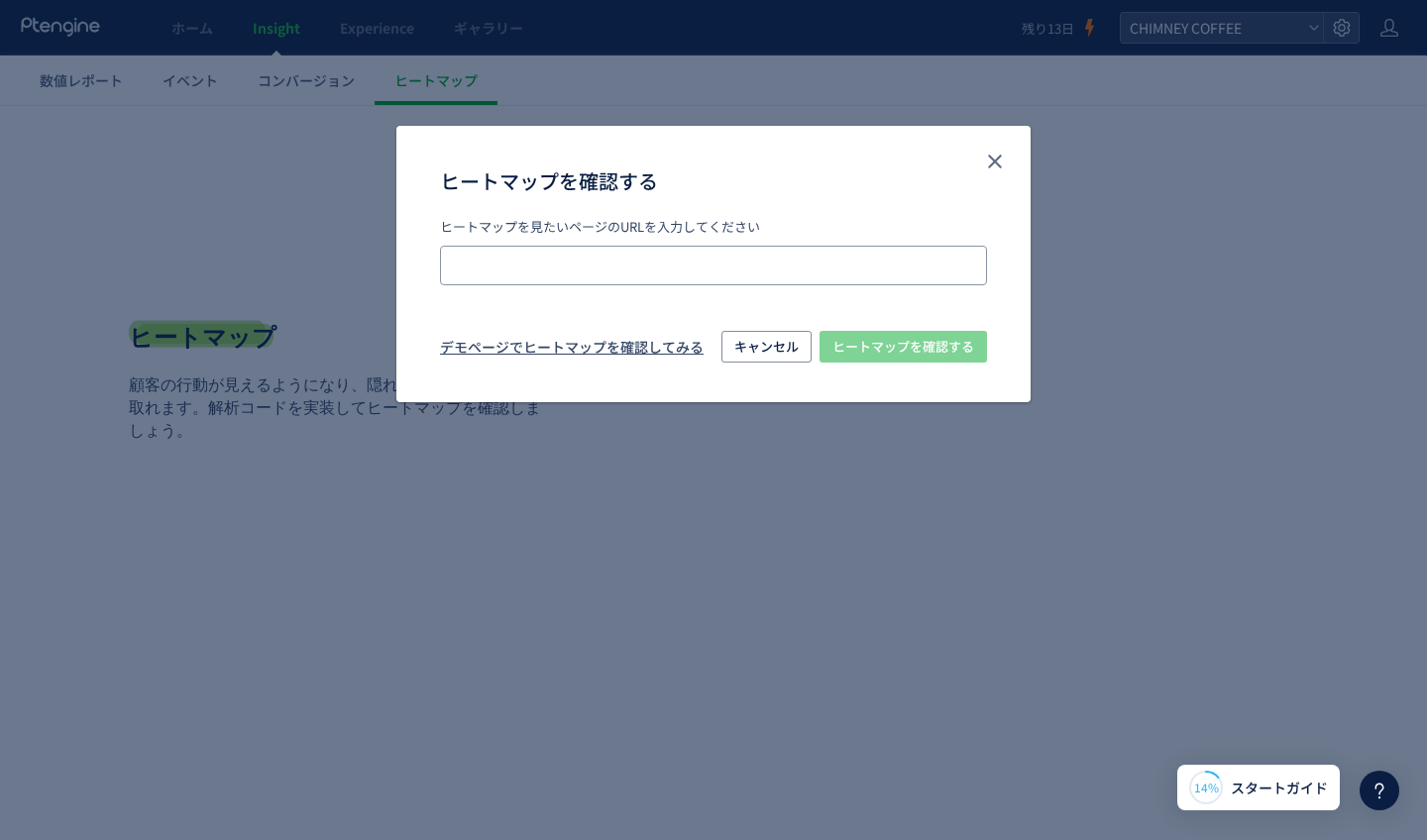 click 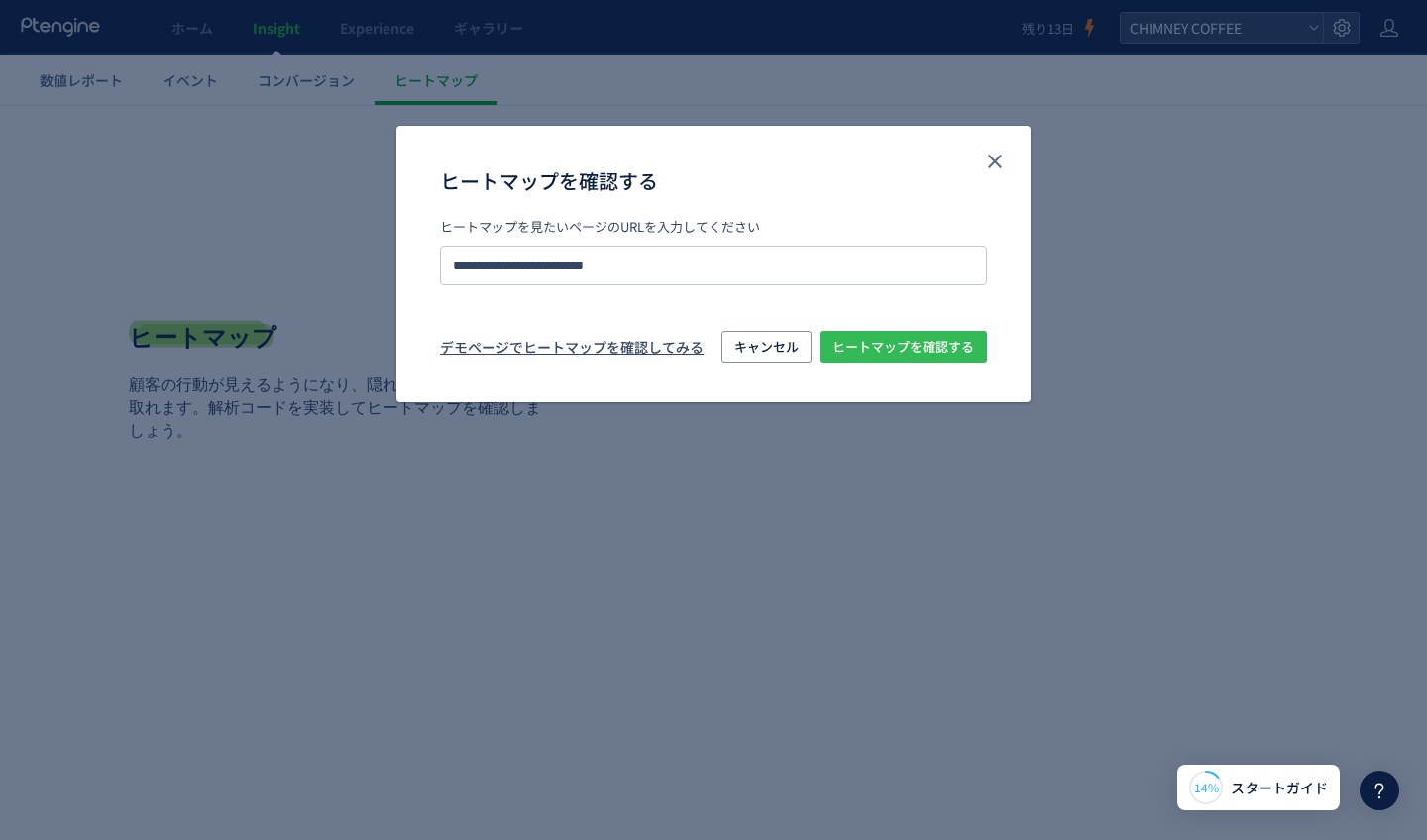 click on "ヒートマップを確認する" at bounding box center [903, 347] 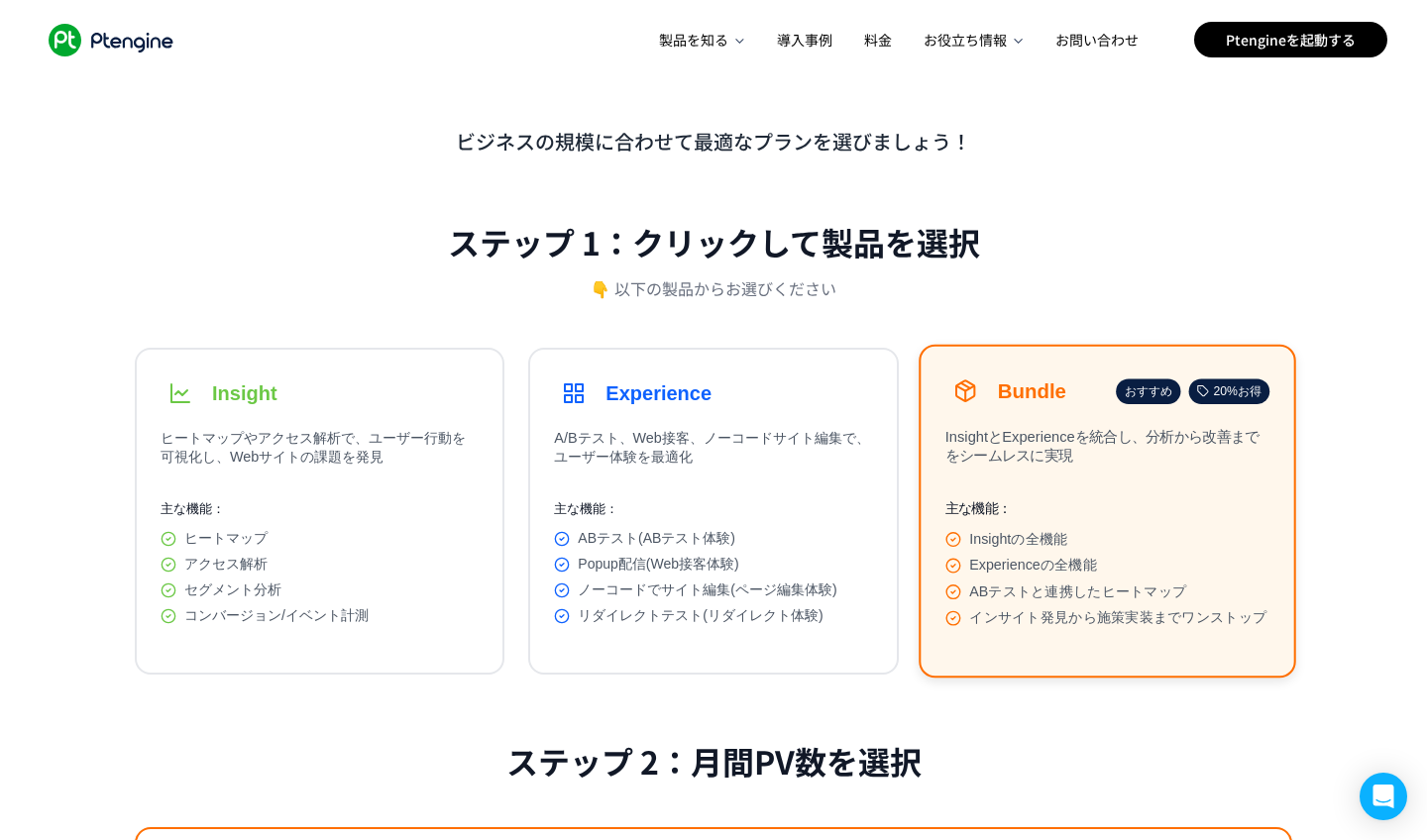 scroll, scrollTop: 0, scrollLeft: 0, axis: both 